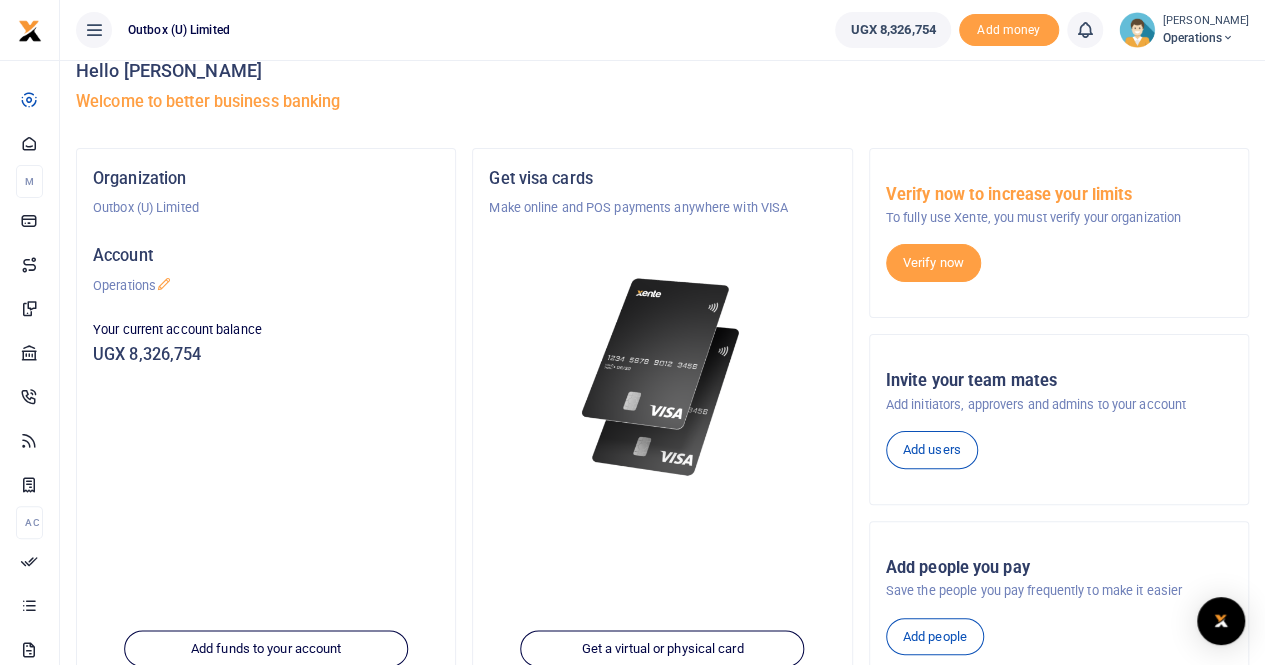 scroll, scrollTop: 0, scrollLeft: 0, axis: both 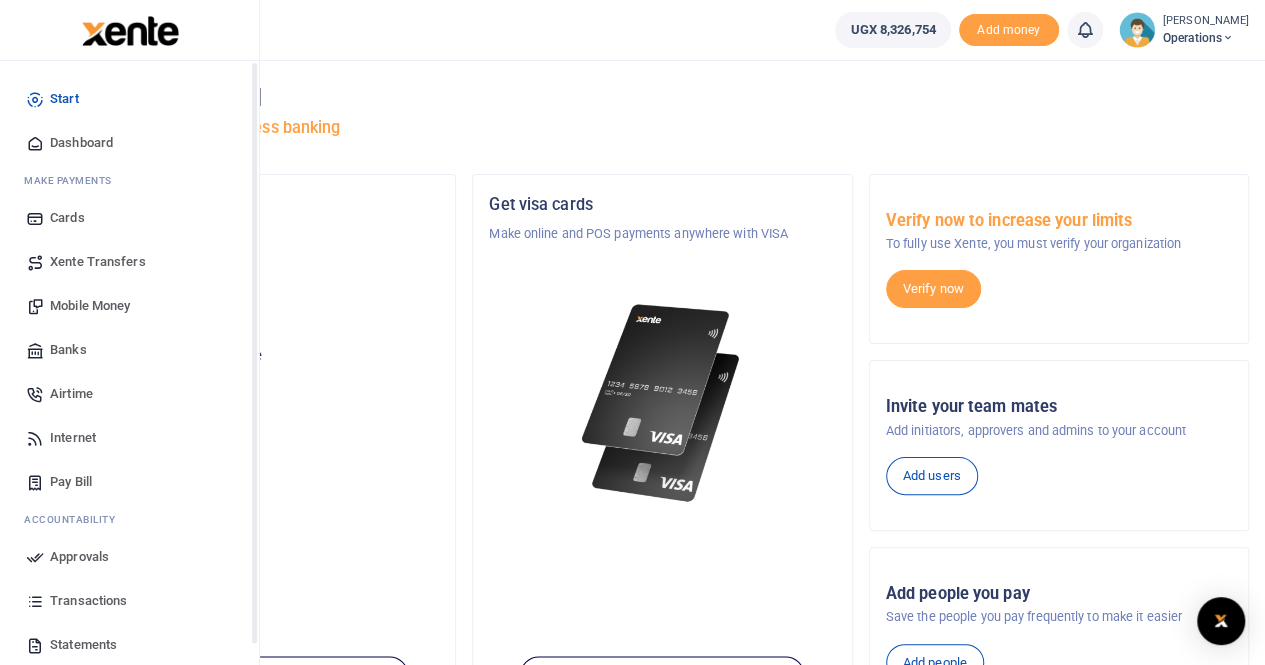click on "Dashboard" at bounding box center (81, 143) 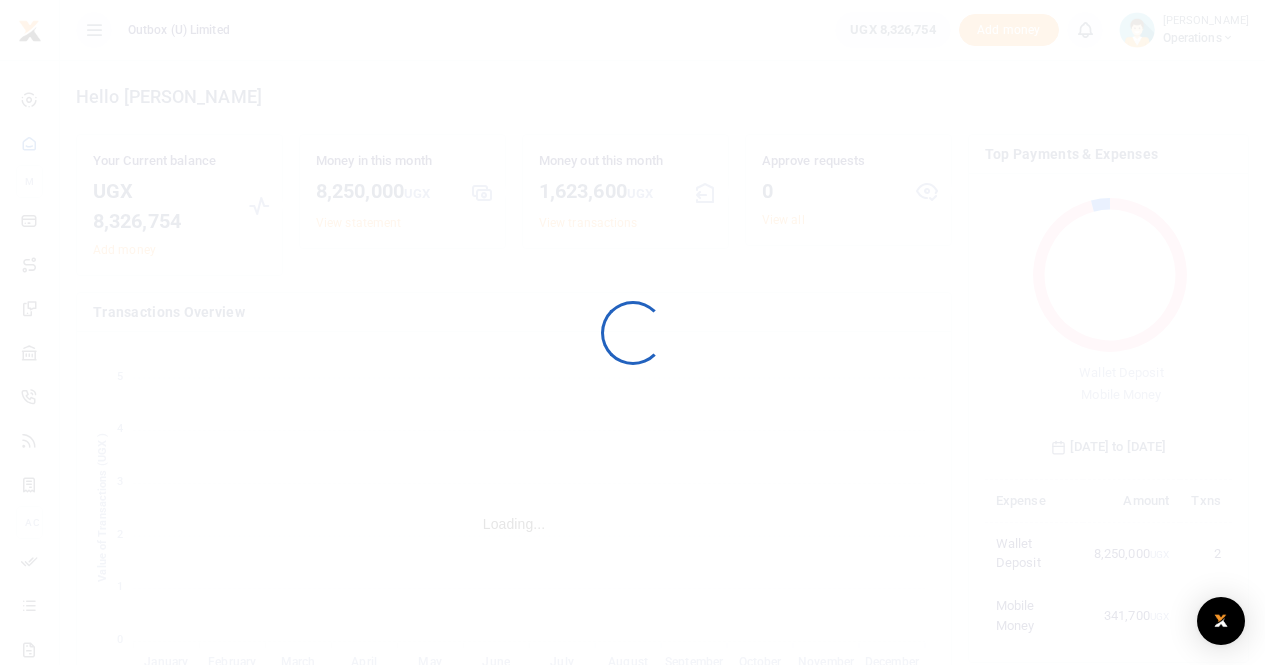 scroll, scrollTop: 0, scrollLeft: 0, axis: both 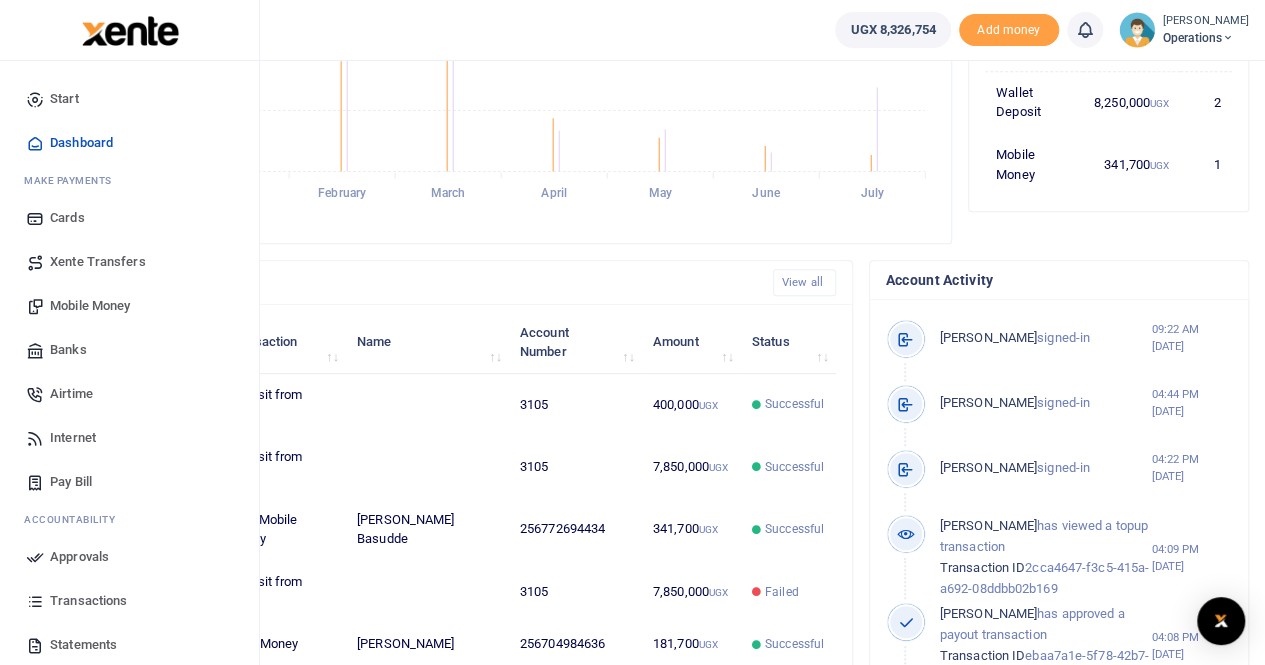 click on "Mobile Money" at bounding box center [90, 306] 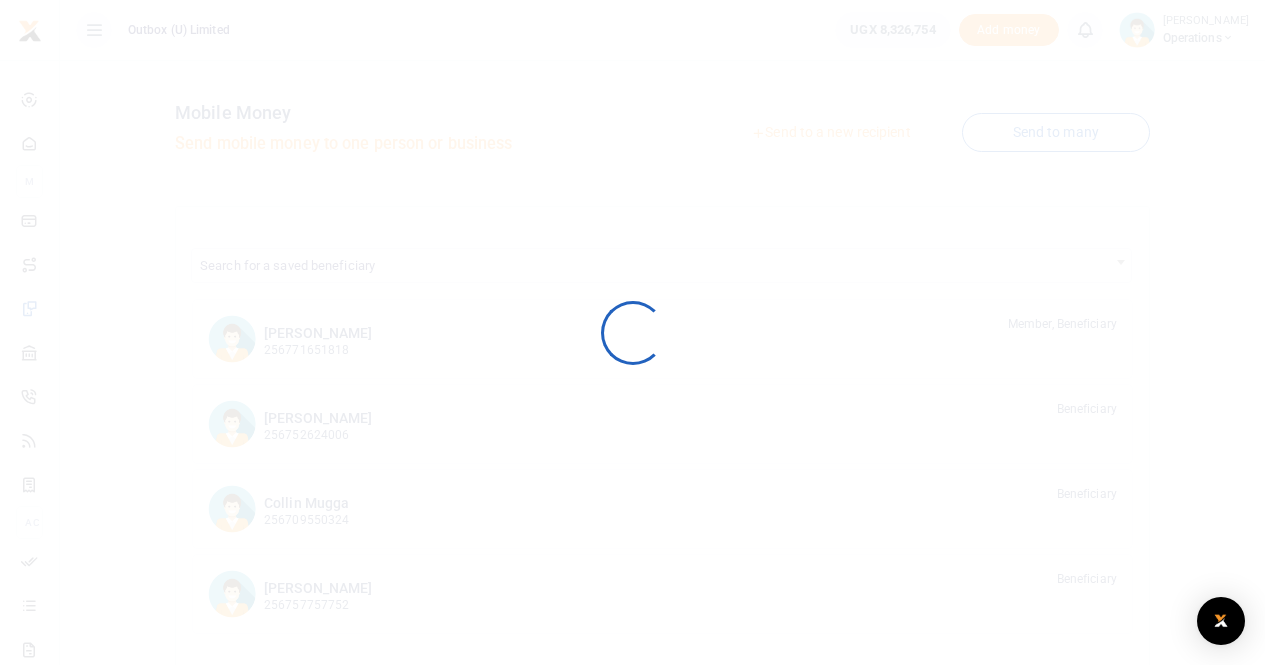 scroll, scrollTop: 0, scrollLeft: 0, axis: both 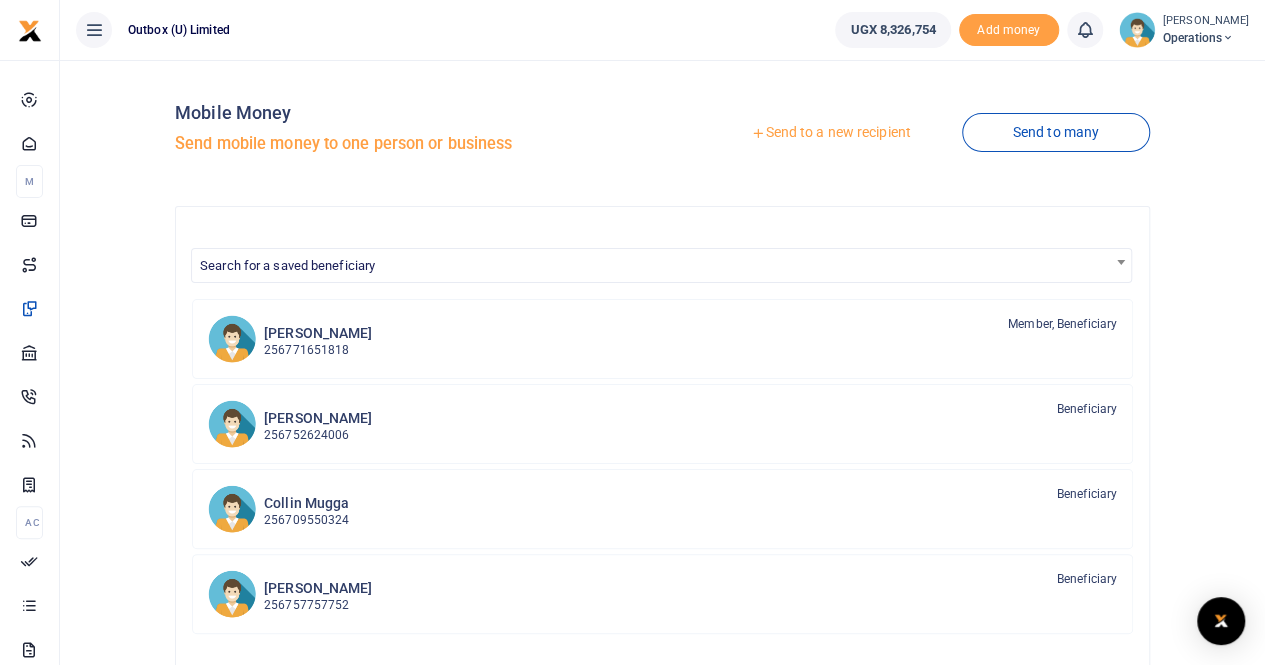 click on "Send to a new recipient" at bounding box center (830, 133) 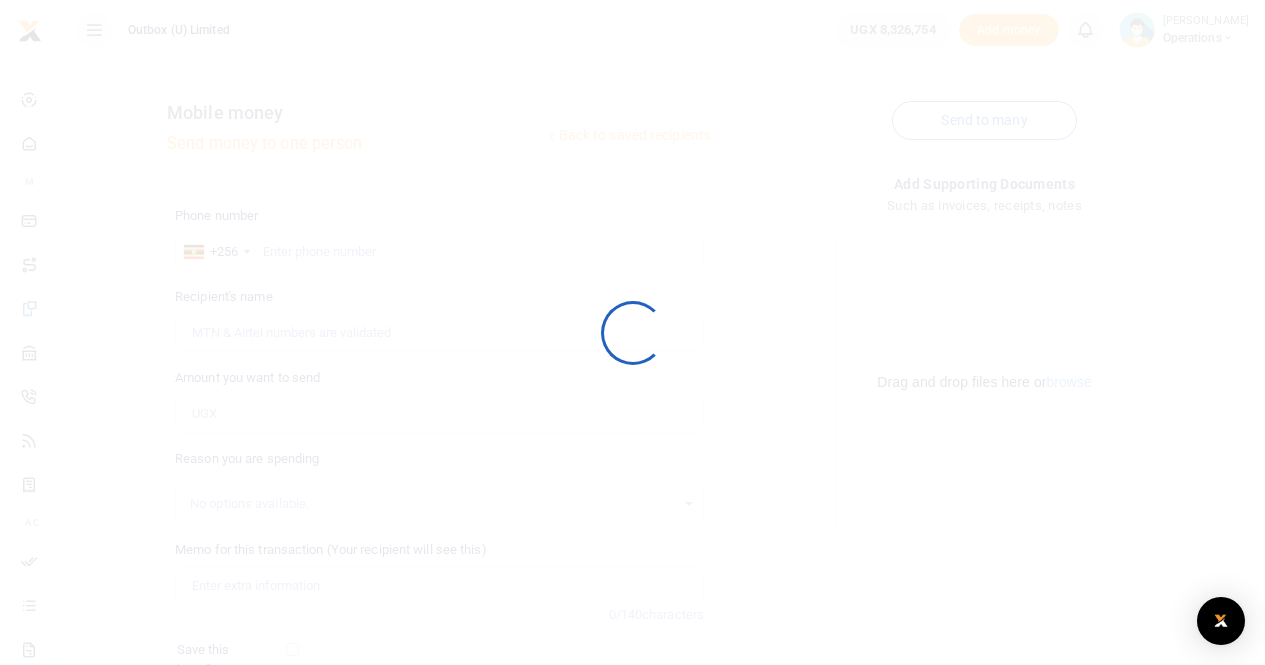 scroll, scrollTop: 0, scrollLeft: 0, axis: both 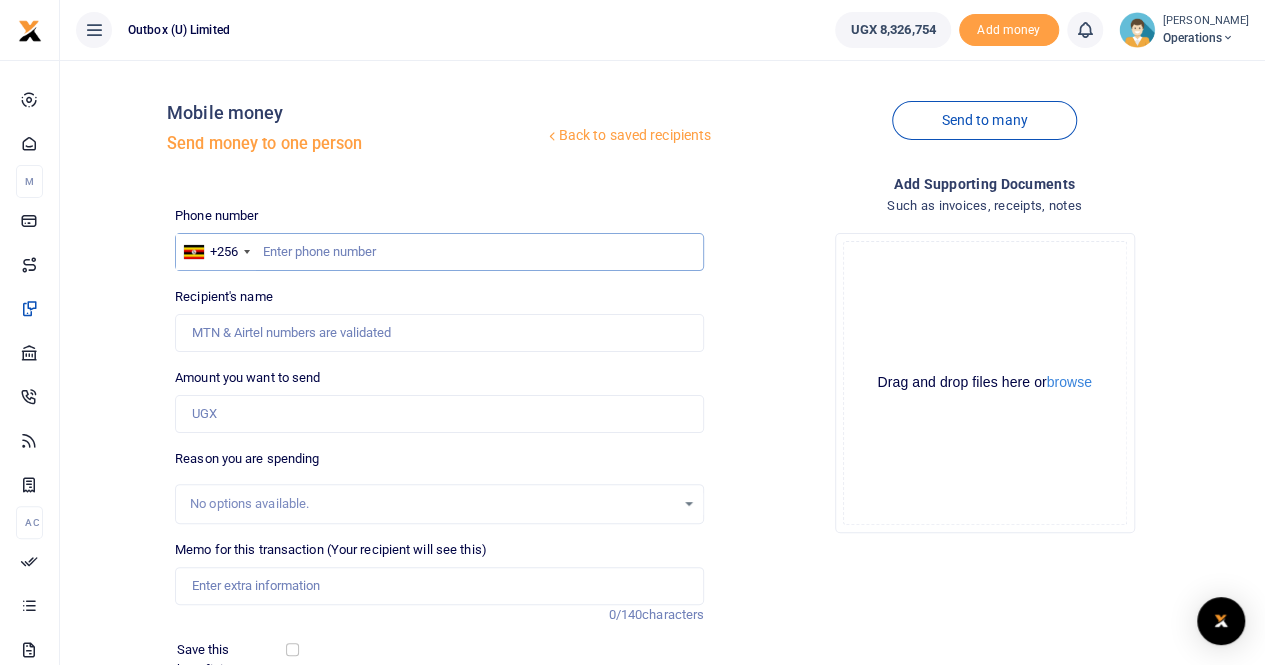 click at bounding box center (439, 252) 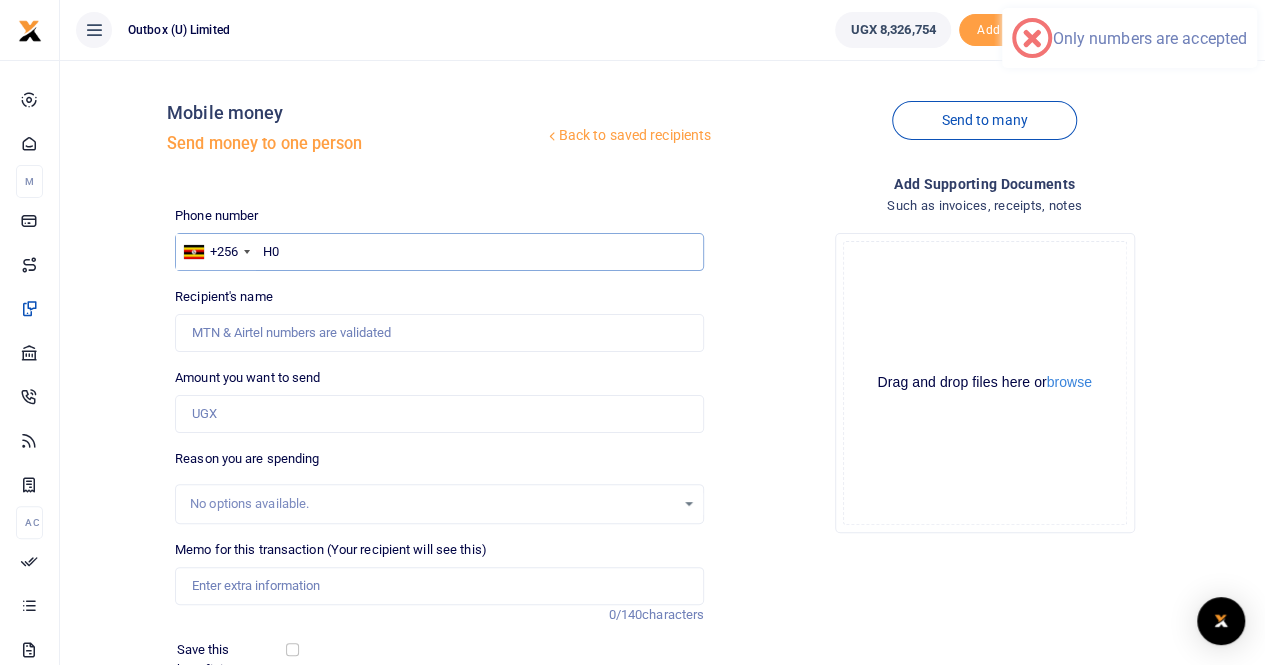 type on "H" 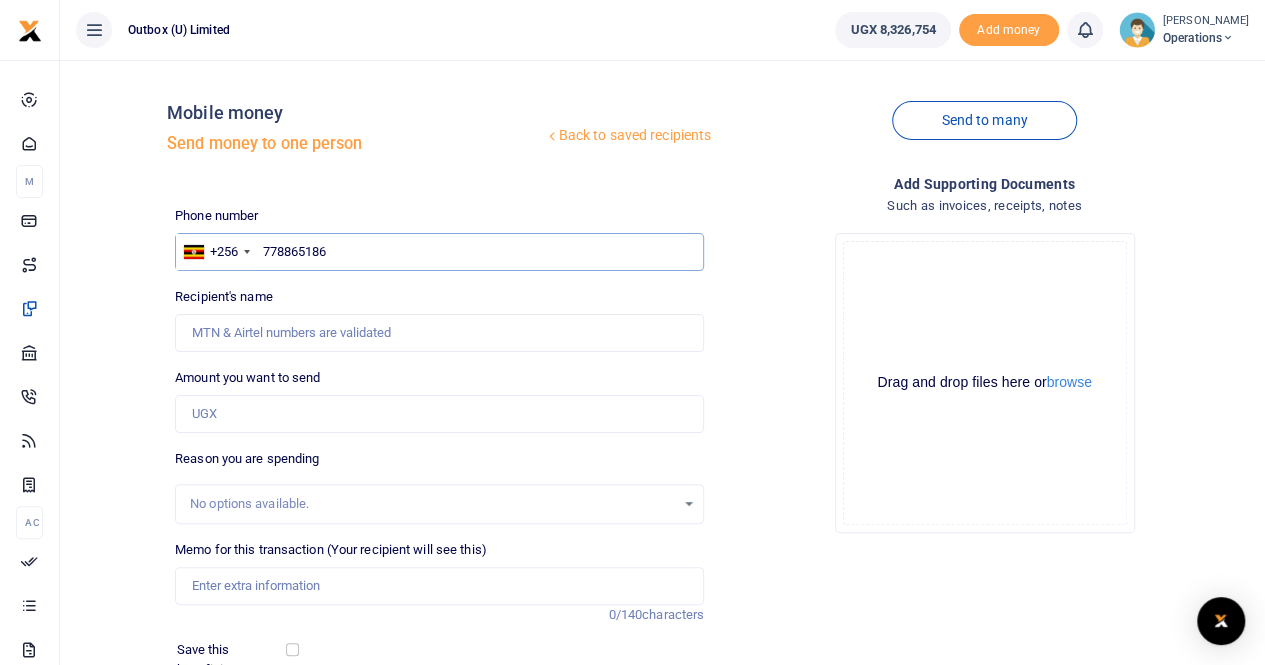 type on "778865186" 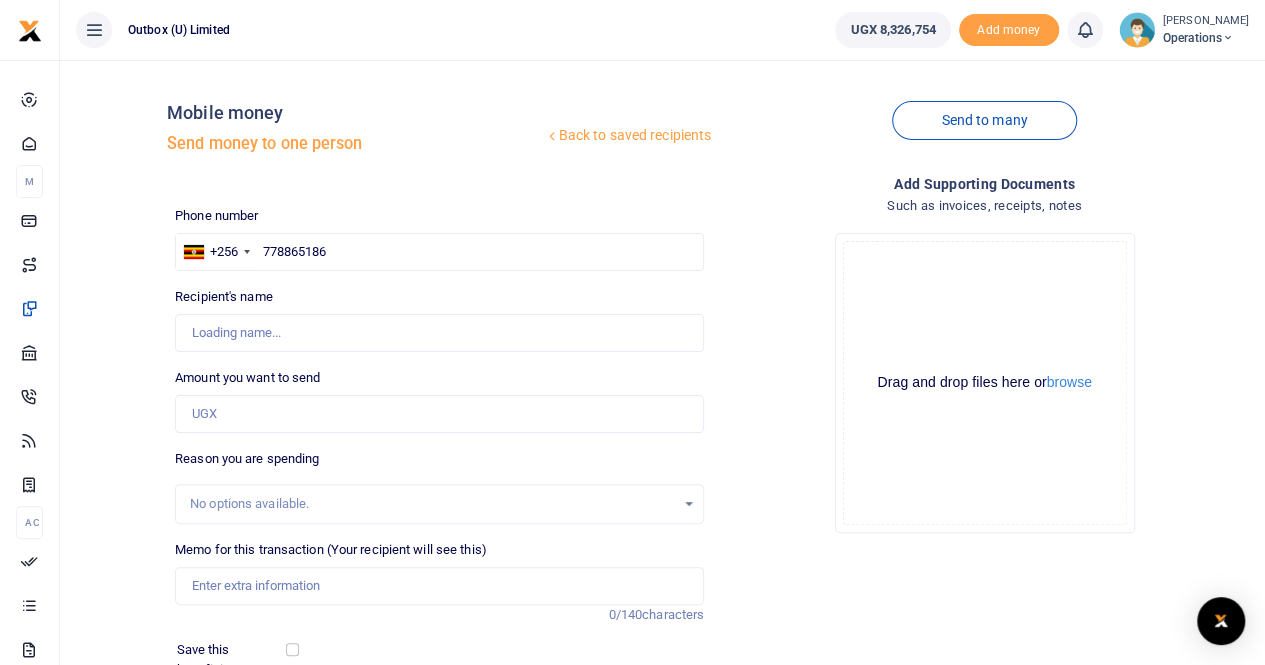 type on "Geoffrey Nzoboli Kule" 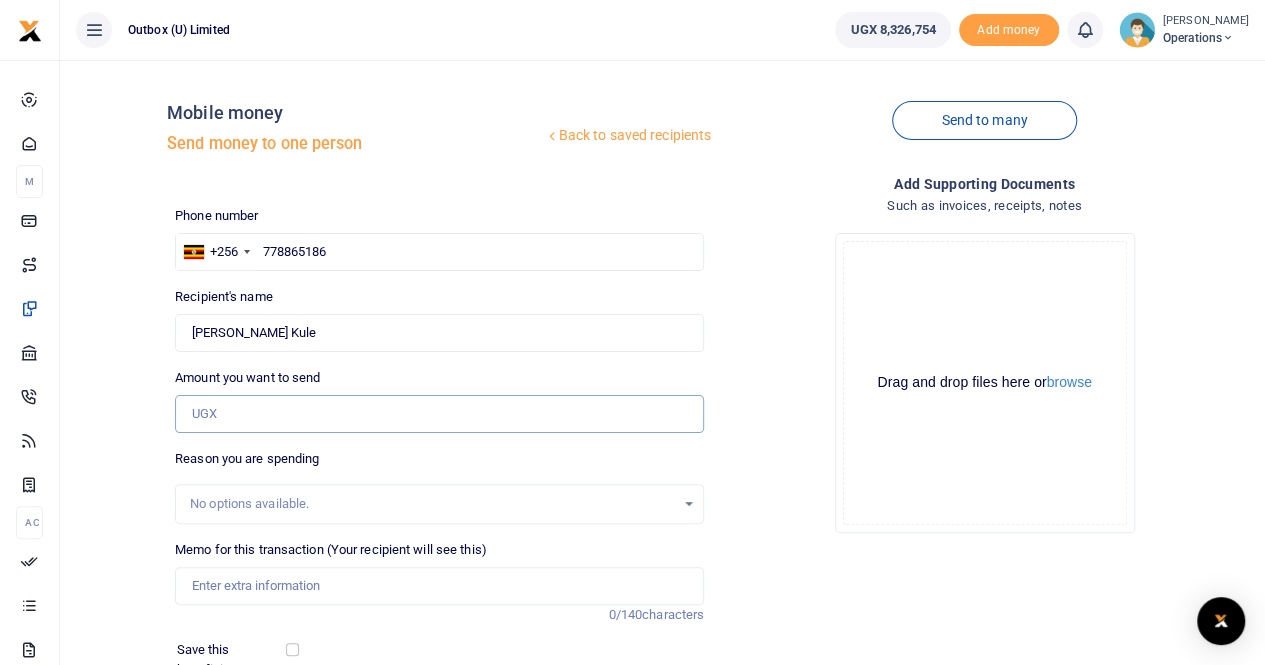 click on "Amount you want to send" at bounding box center [439, 414] 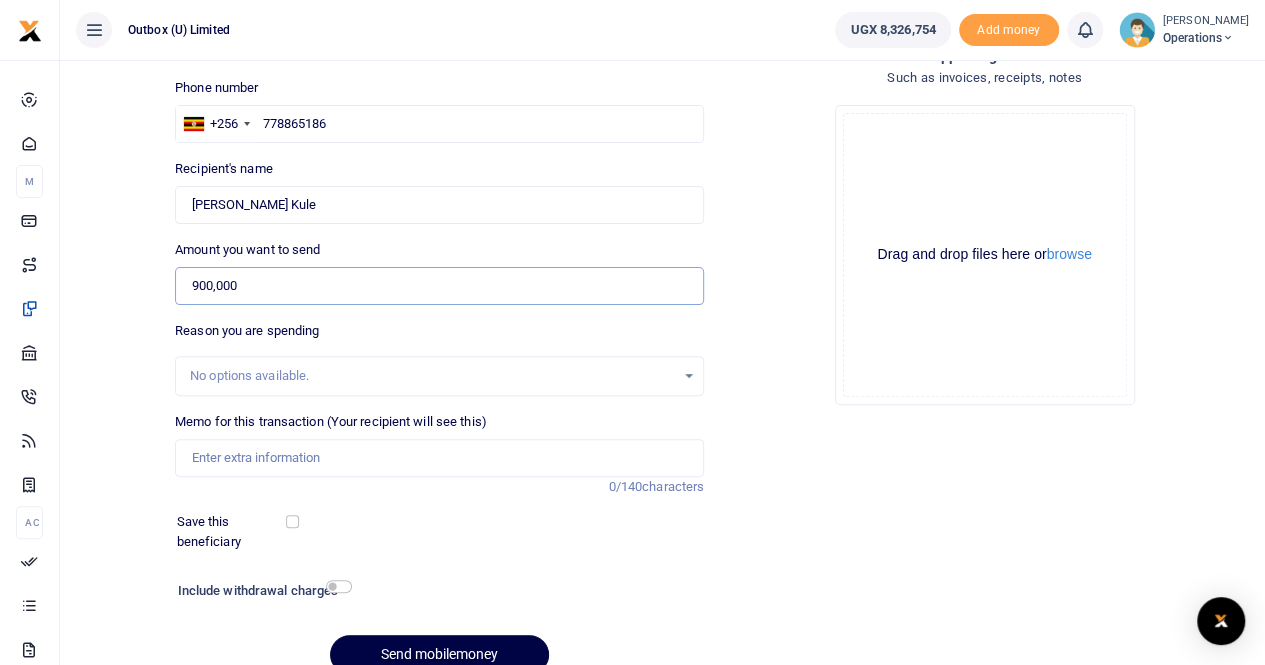 scroll, scrollTop: 131, scrollLeft: 0, axis: vertical 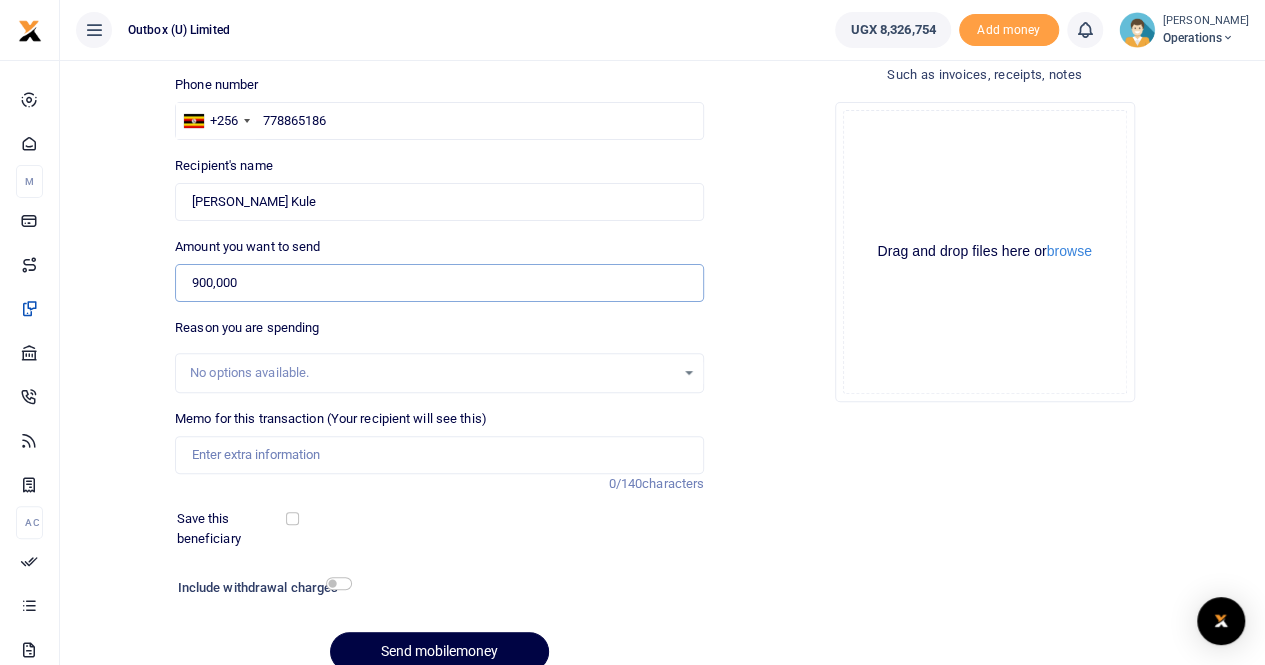 type on "900,000" 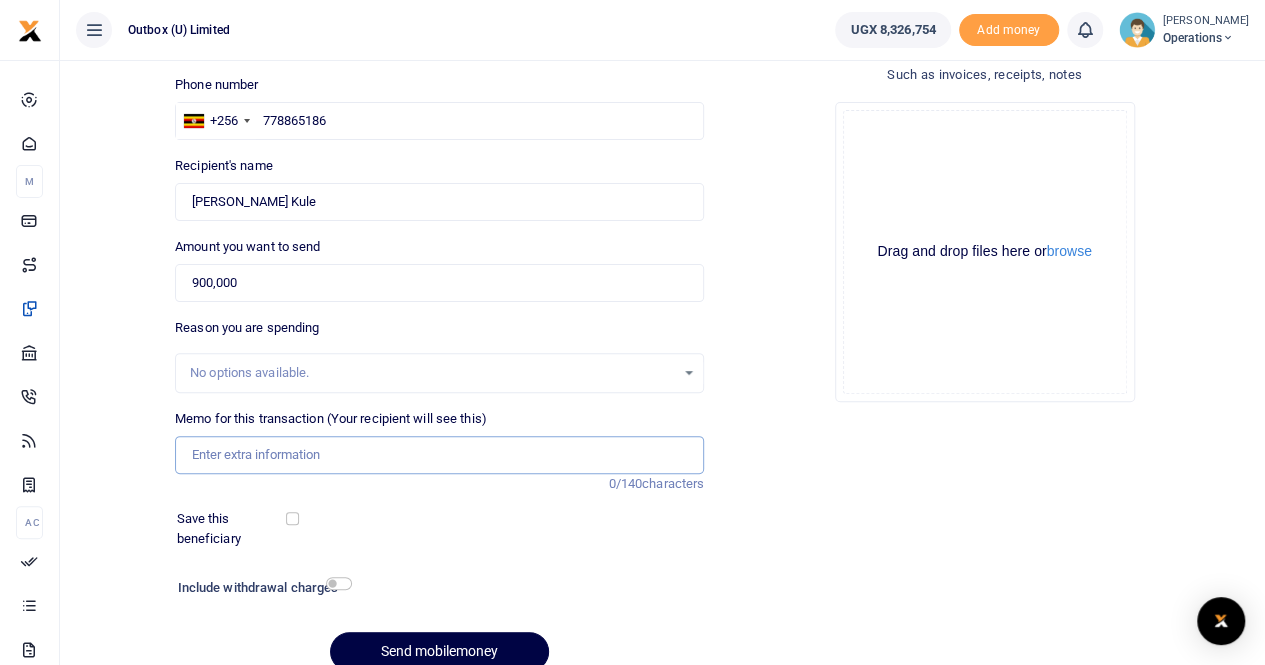 click on "Memo for this transaction (Your recipient will see this)" at bounding box center [439, 455] 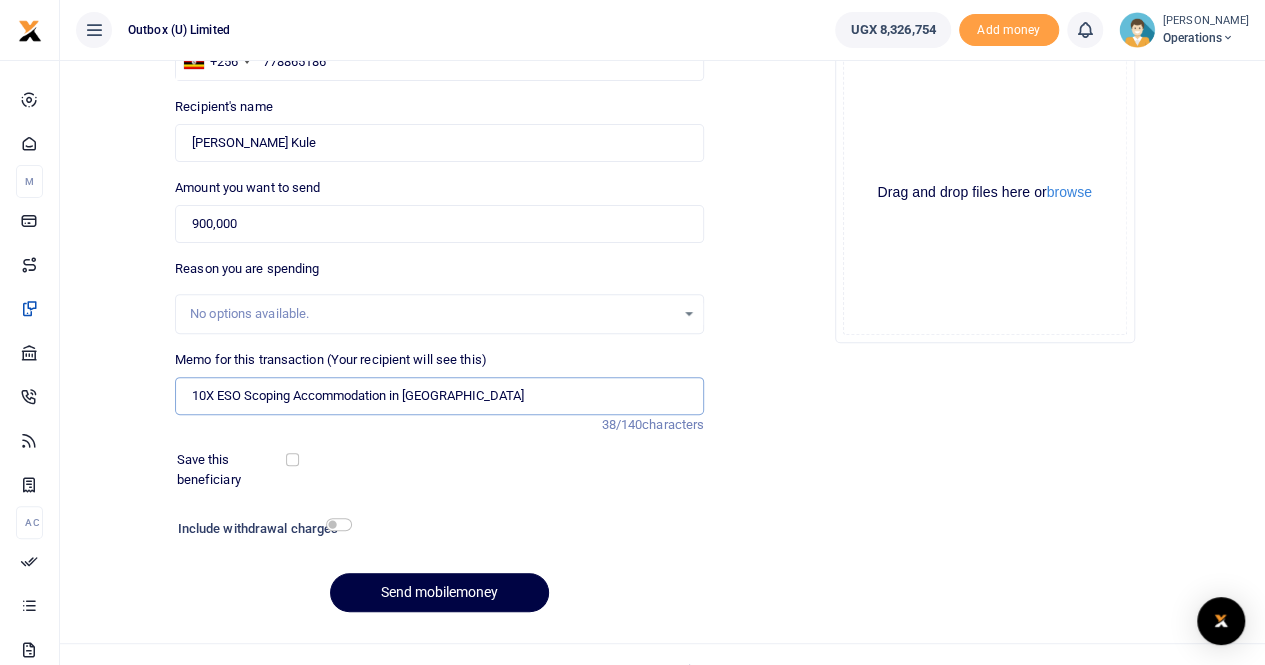 scroll, scrollTop: 218, scrollLeft: 0, axis: vertical 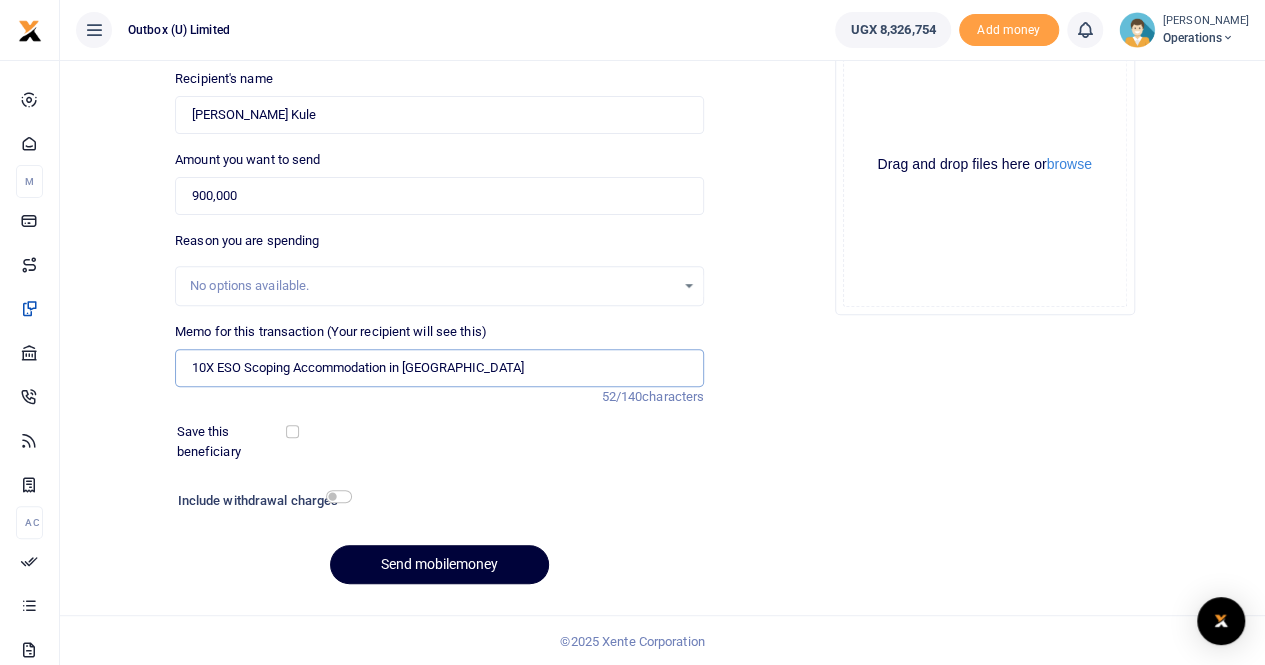 type on "10X ESO Scoping Accommodation in Hoima Buffalo Hotel" 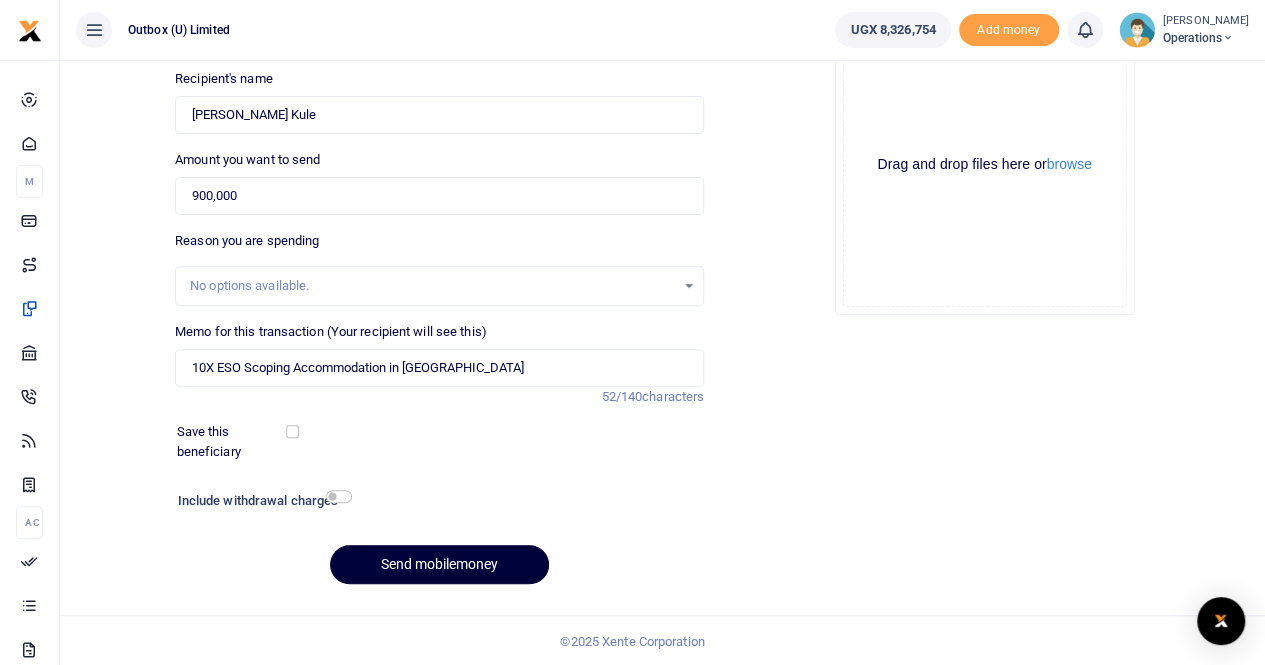 click on "Send mobilemoney" at bounding box center (439, 564) 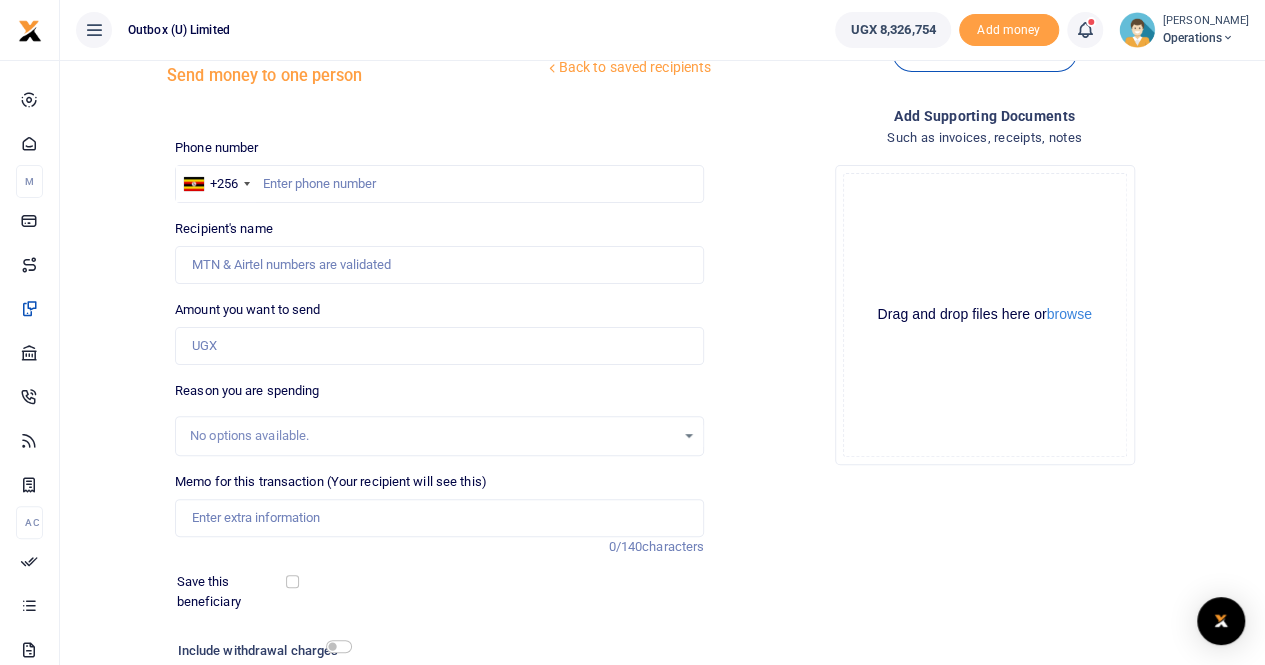 scroll, scrollTop: 67, scrollLeft: 0, axis: vertical 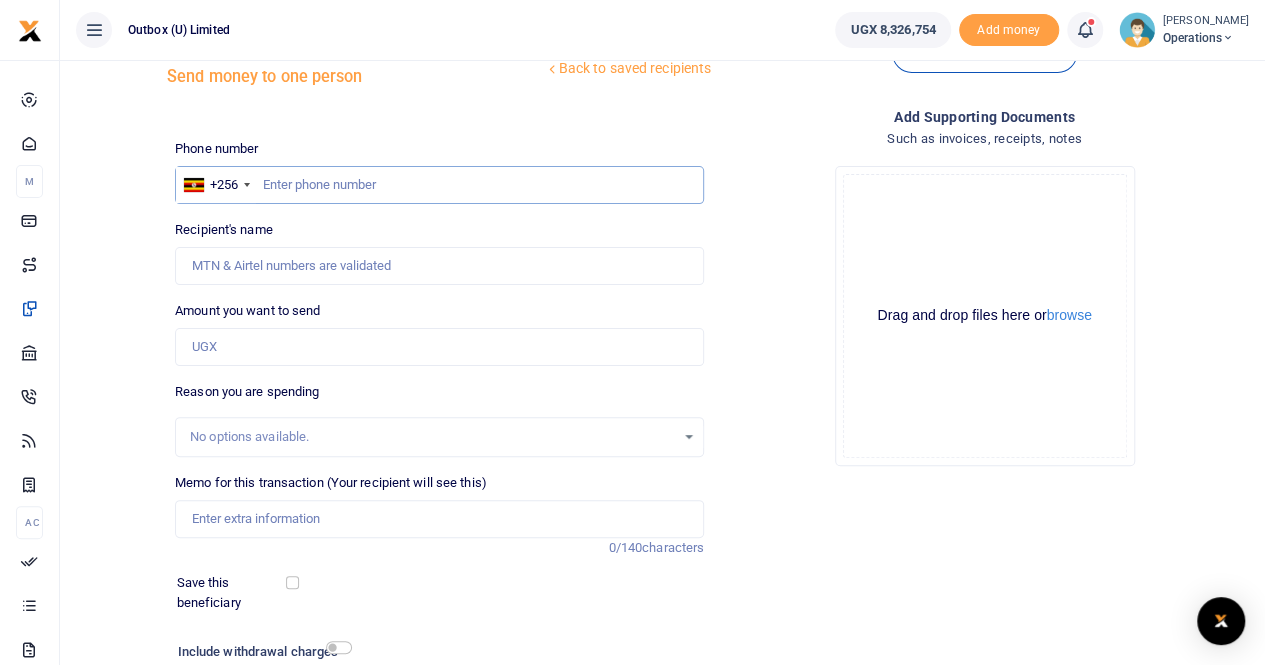 click at bounding box center (439, 185) 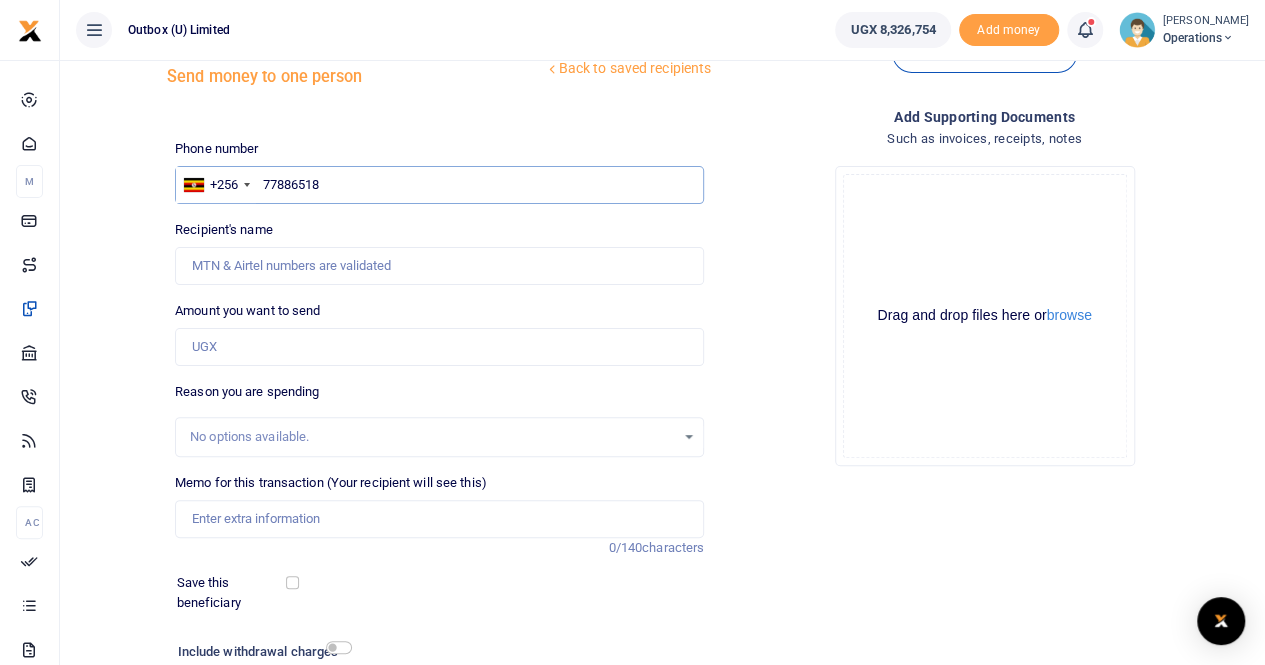 type on "778865186" 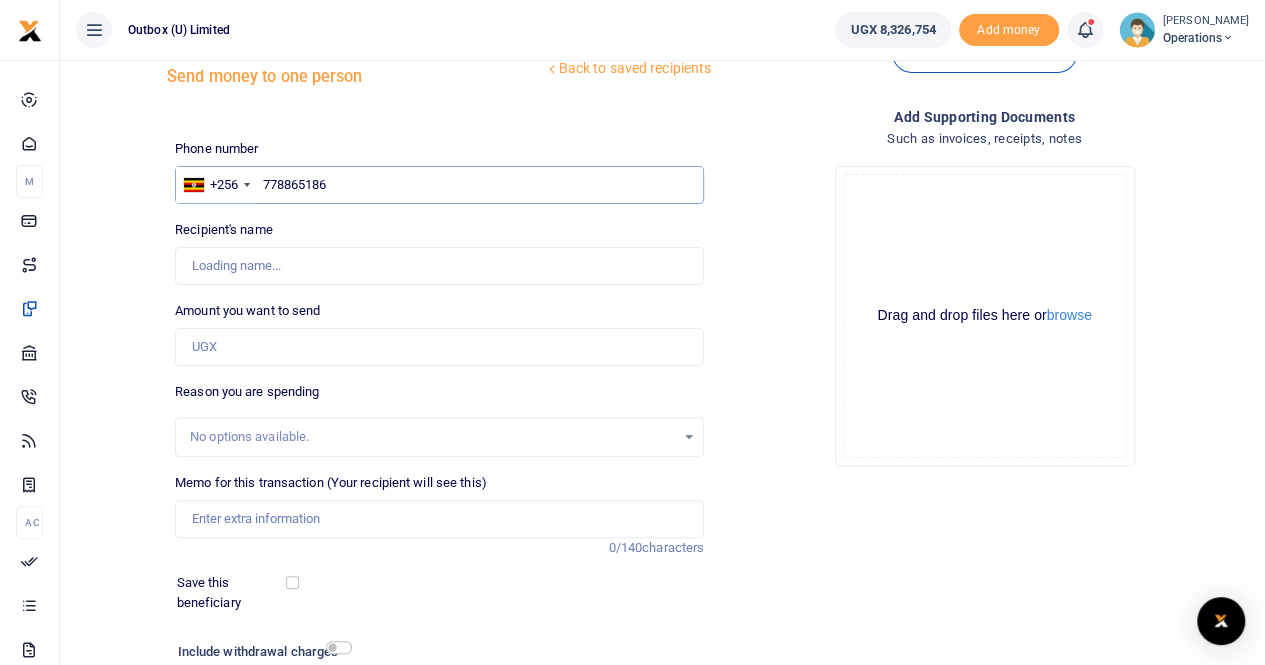 type on "Geoffrey Nzoboli Kule" 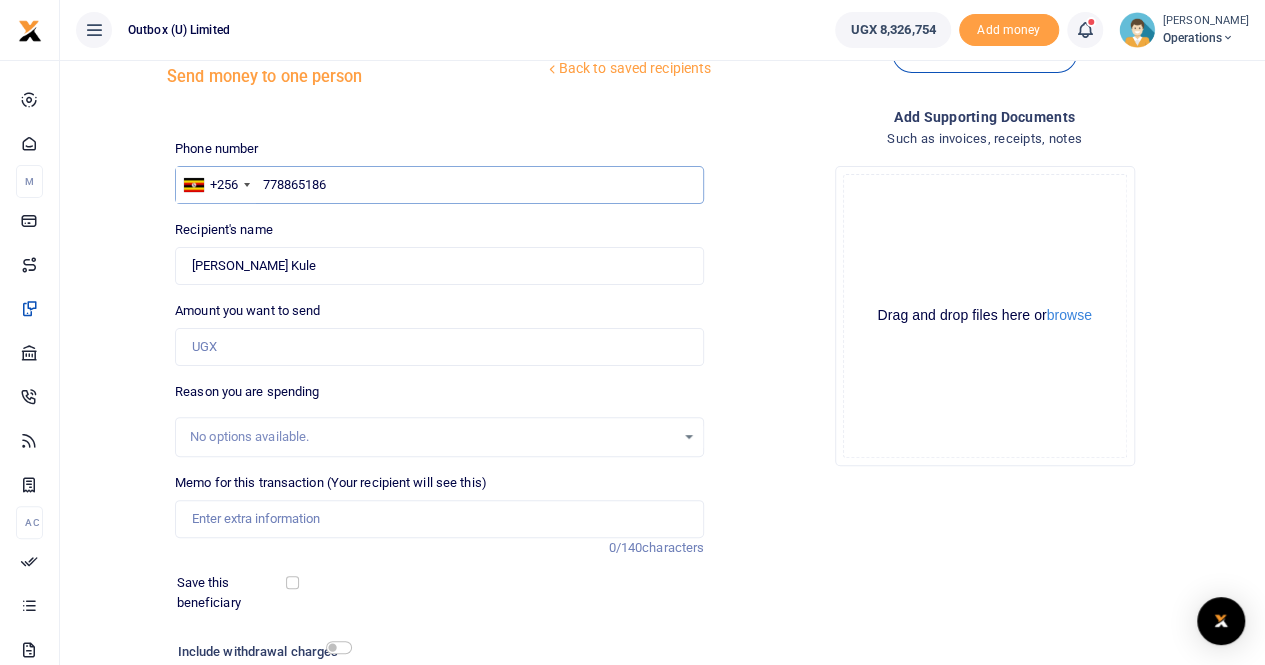 type on "778865186" 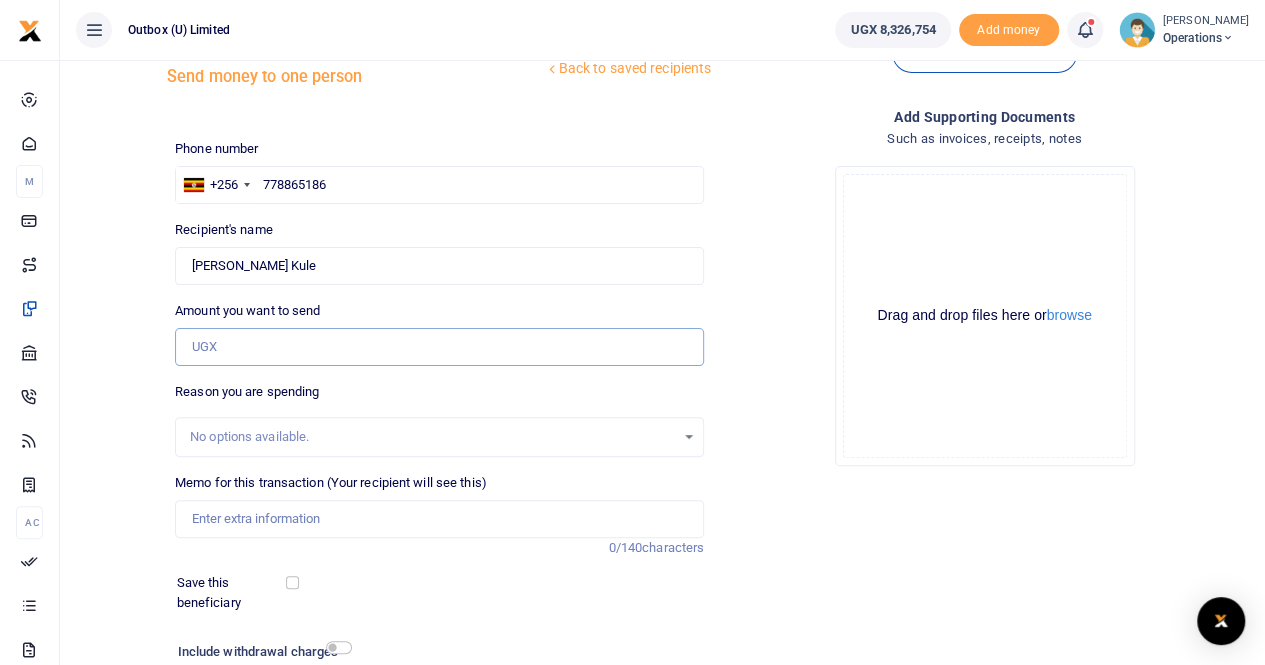 click on "Amount you want to send" at bounding box center (439, 347) 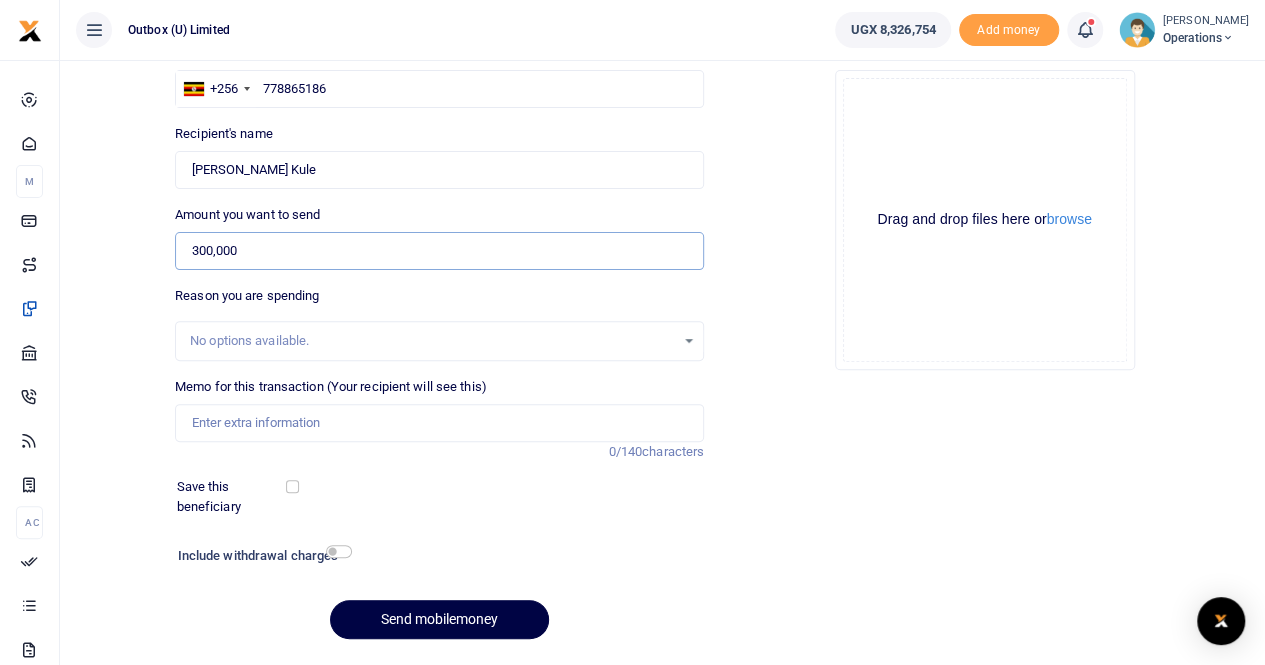 scroll, scrollTop: 218, scrollLeft: 0, axis: vertical 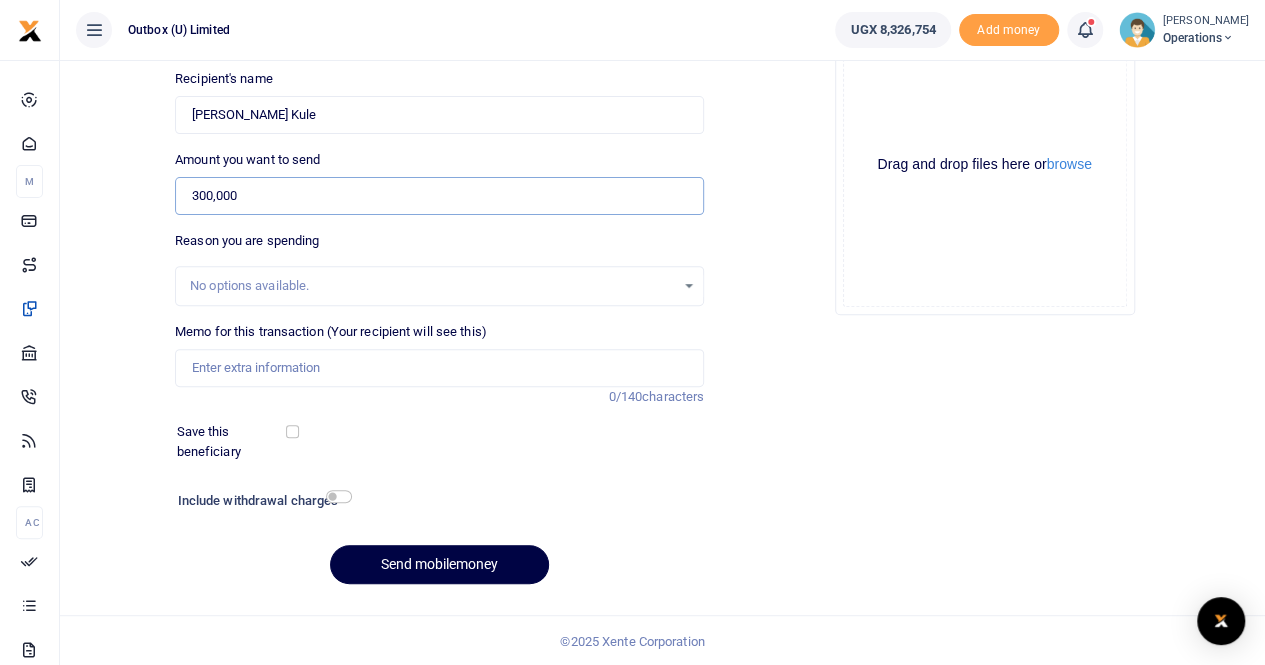 type on "300,000" 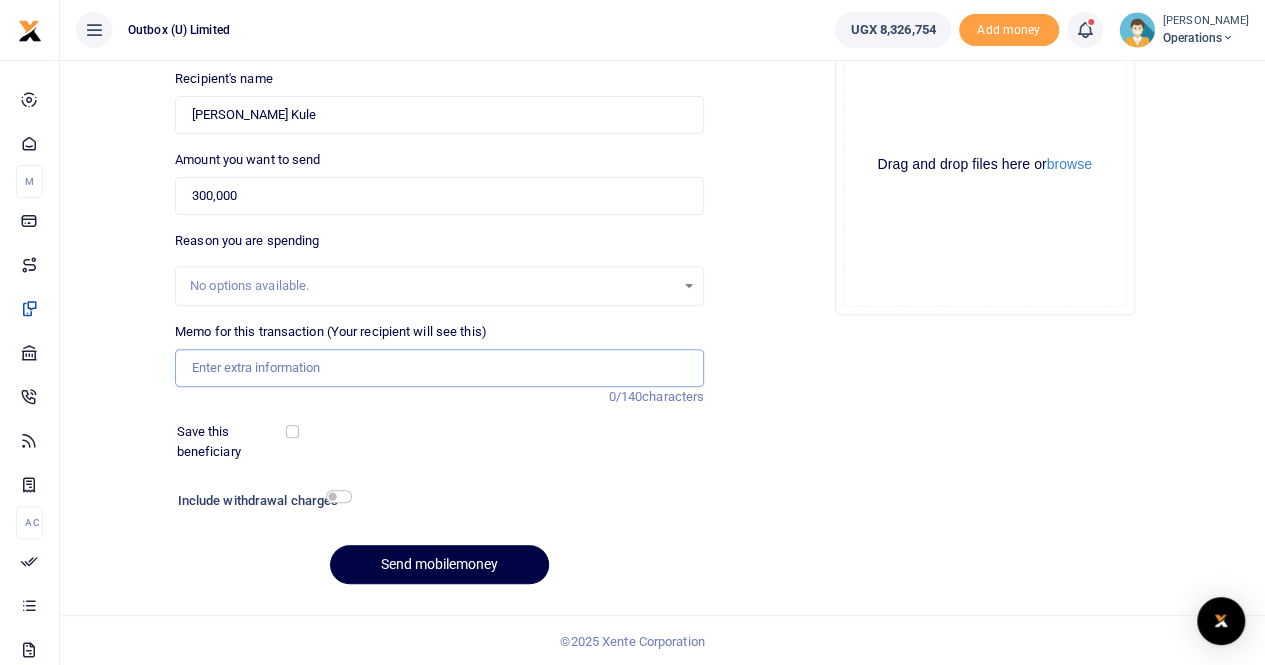 click on "Memo for this transaction (Your recipient will see this)" at bounding box center (439, 368) 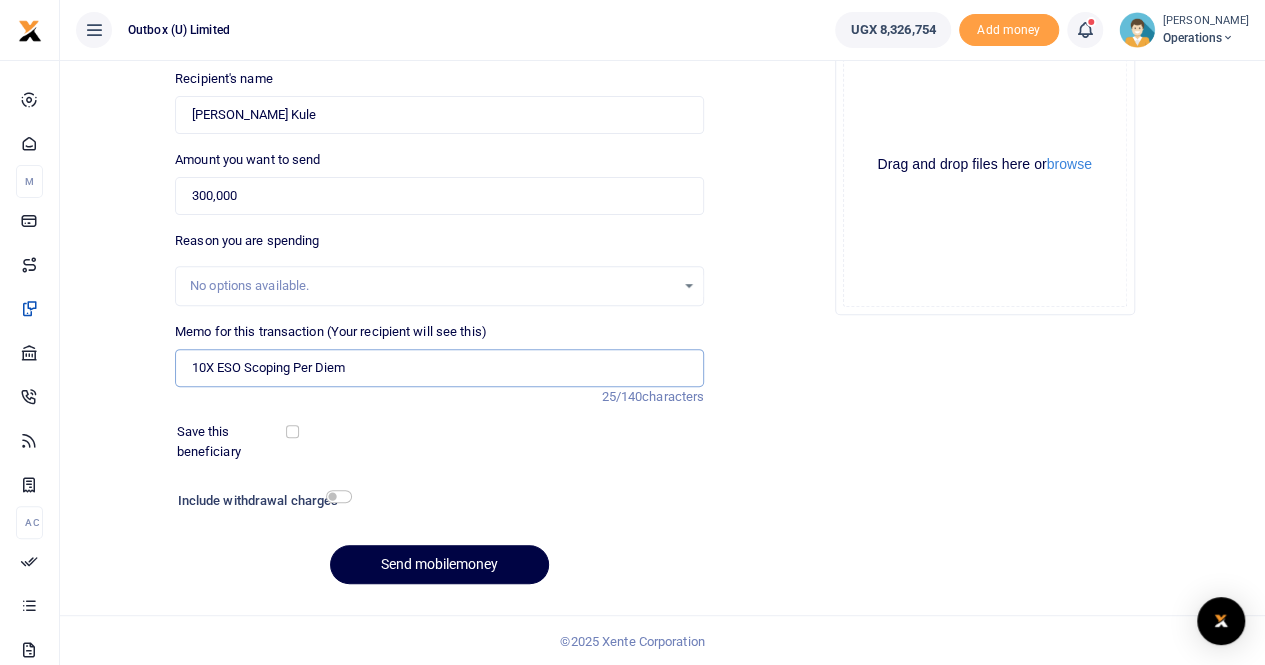 click on "10X ESO Scoping Per Diem" at bounding box center (439, 368) 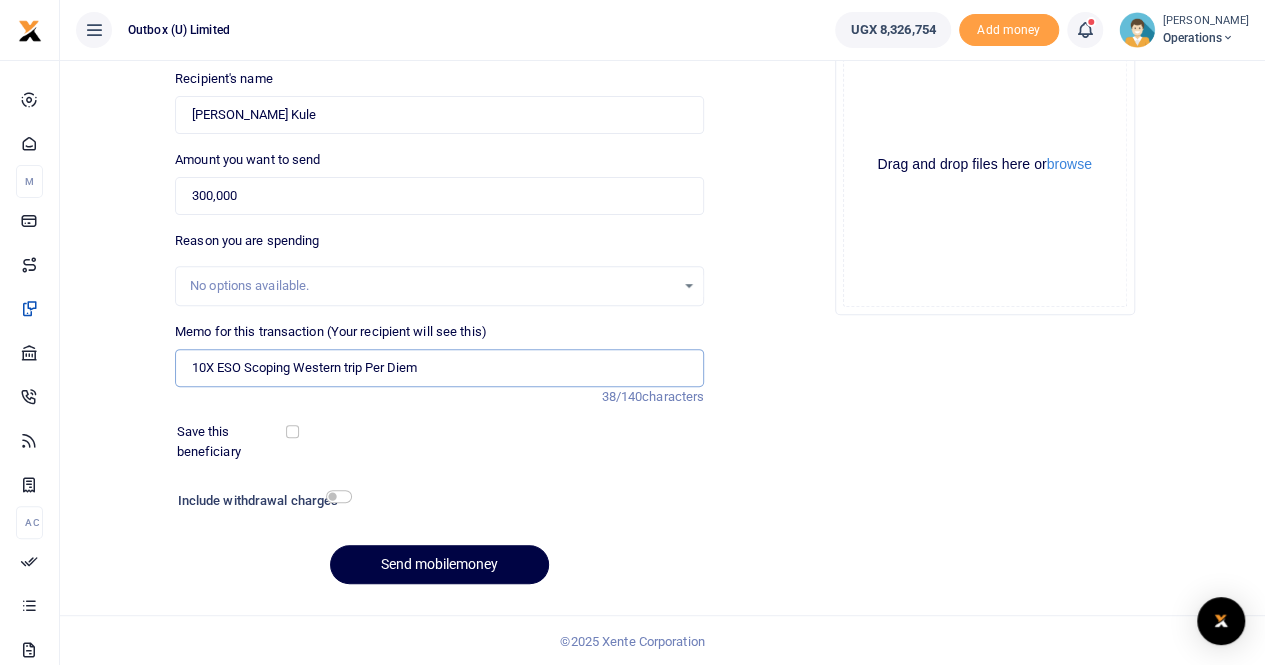 type on "10X ESO Scoping Western trip Per Diem" 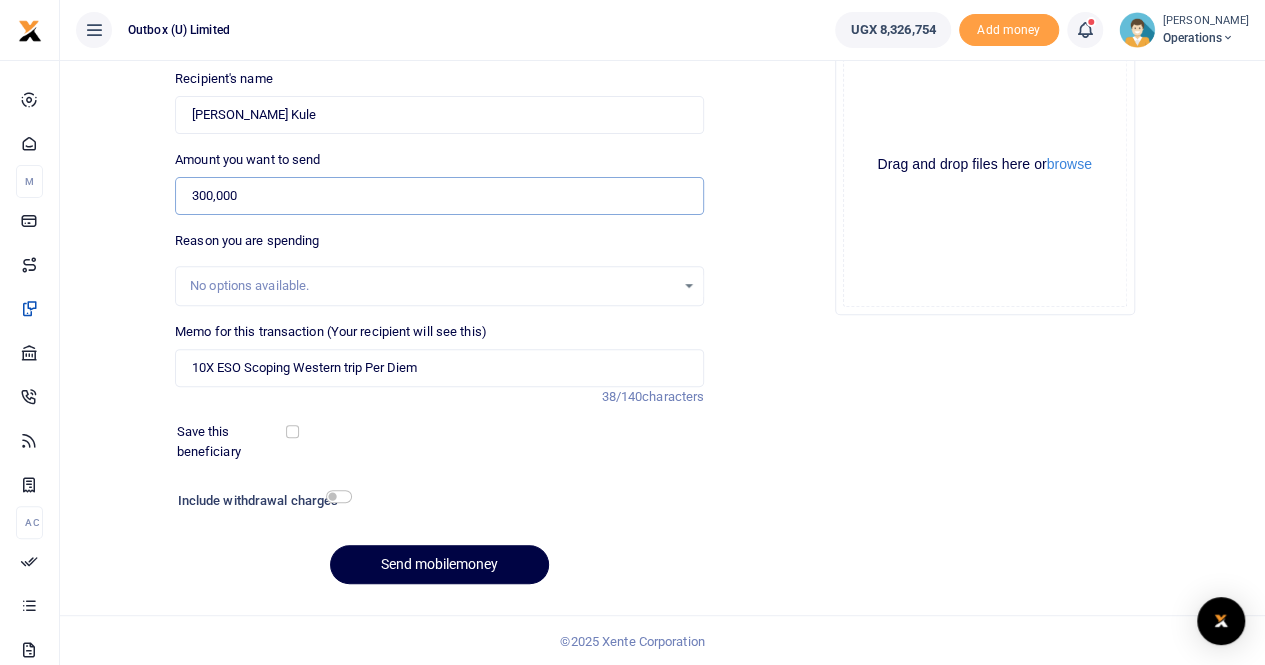 click on "300,000" at bounding box center [439, 196] 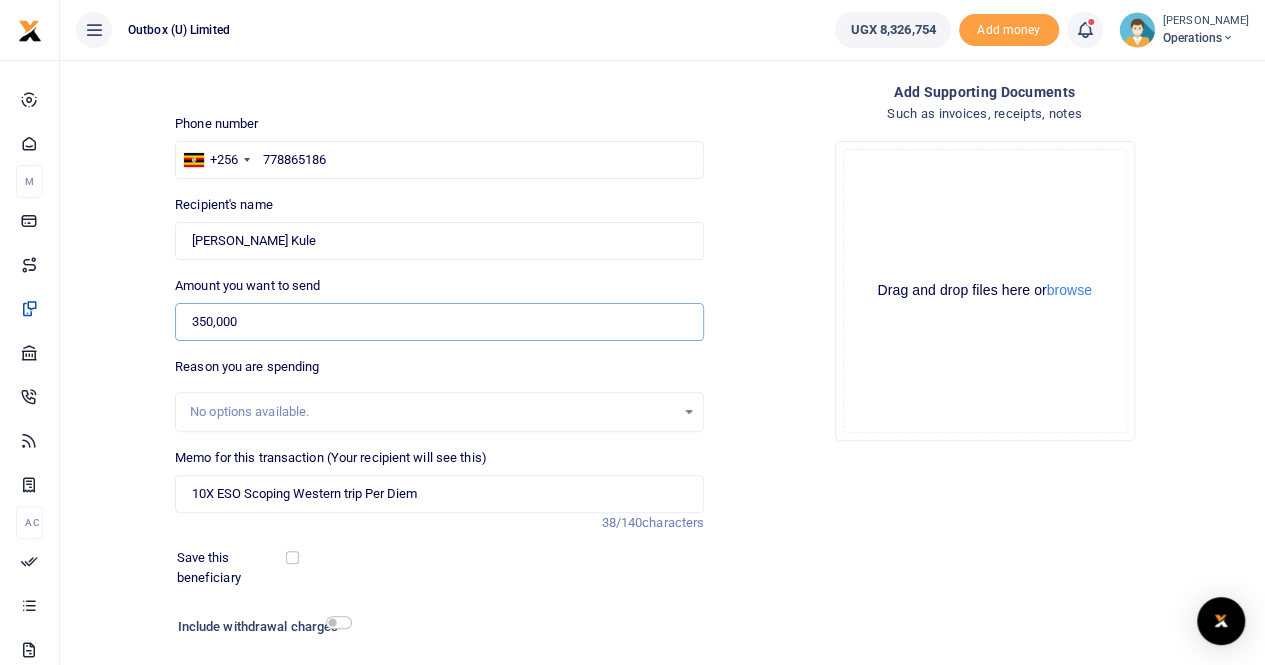scroll, scrollTop: 218, scrollLeft: 0, axis: vertical 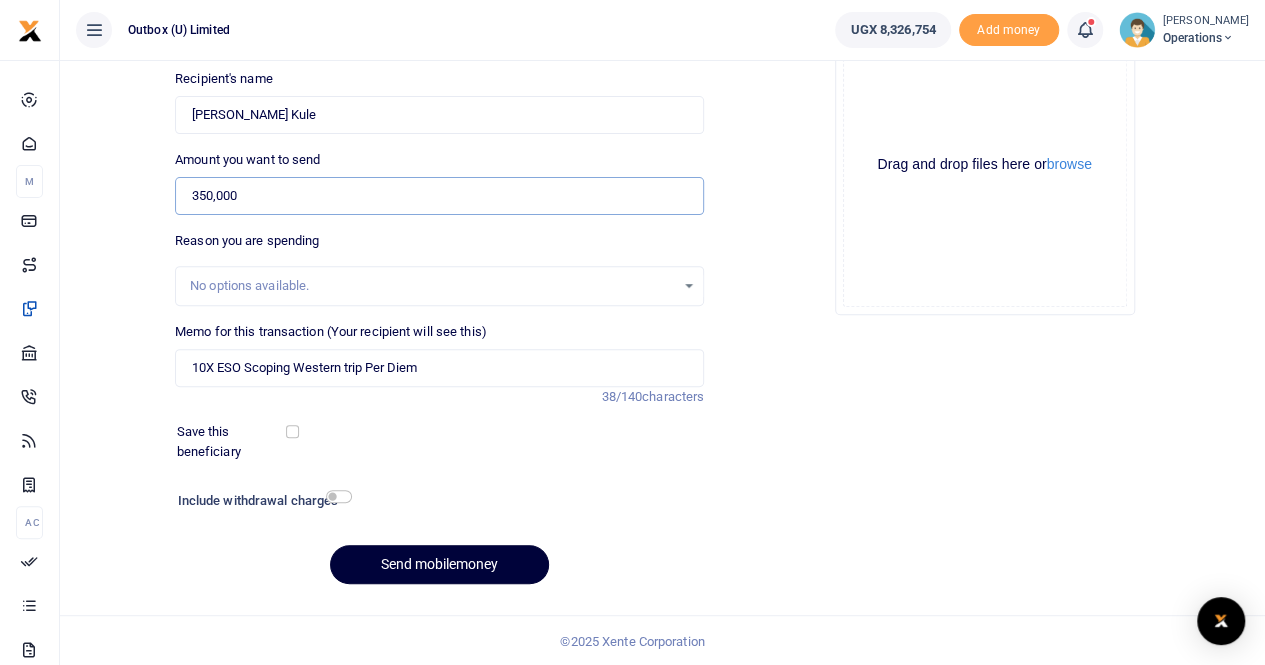 type on "350,000" 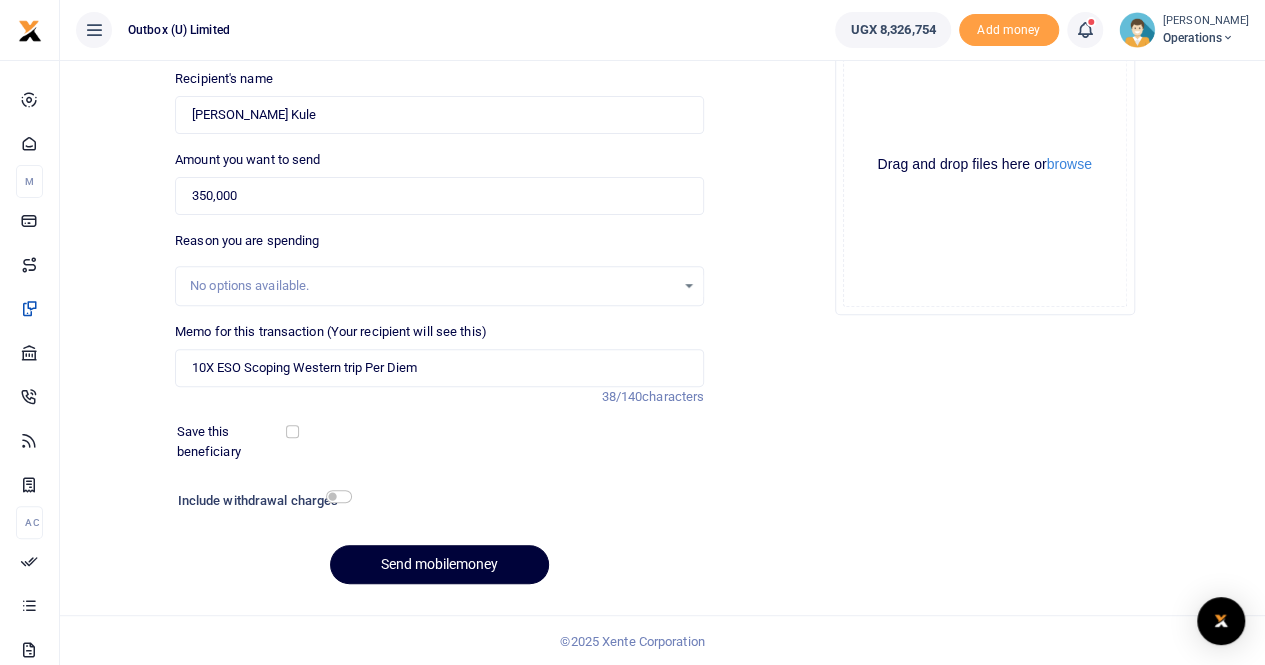 click on "Send mobilemoney" at bounding box center (439, 564) 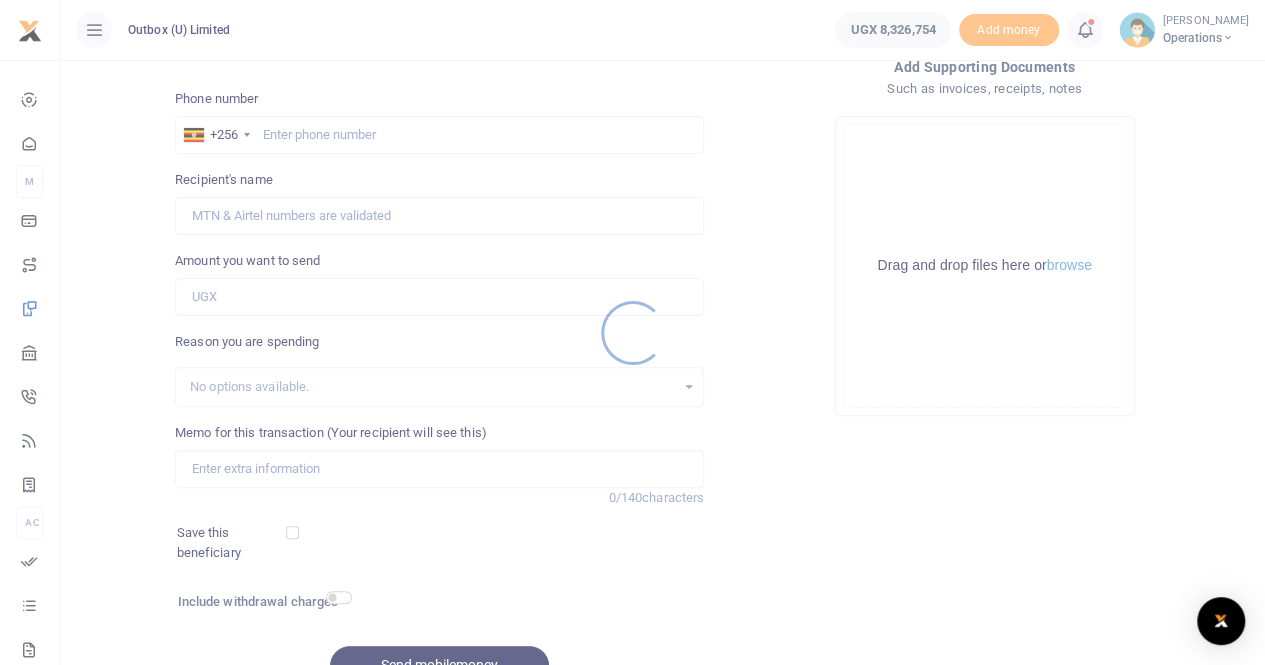 scroll, scrollTop: 96, scrollLeft: 0, axis: vertical 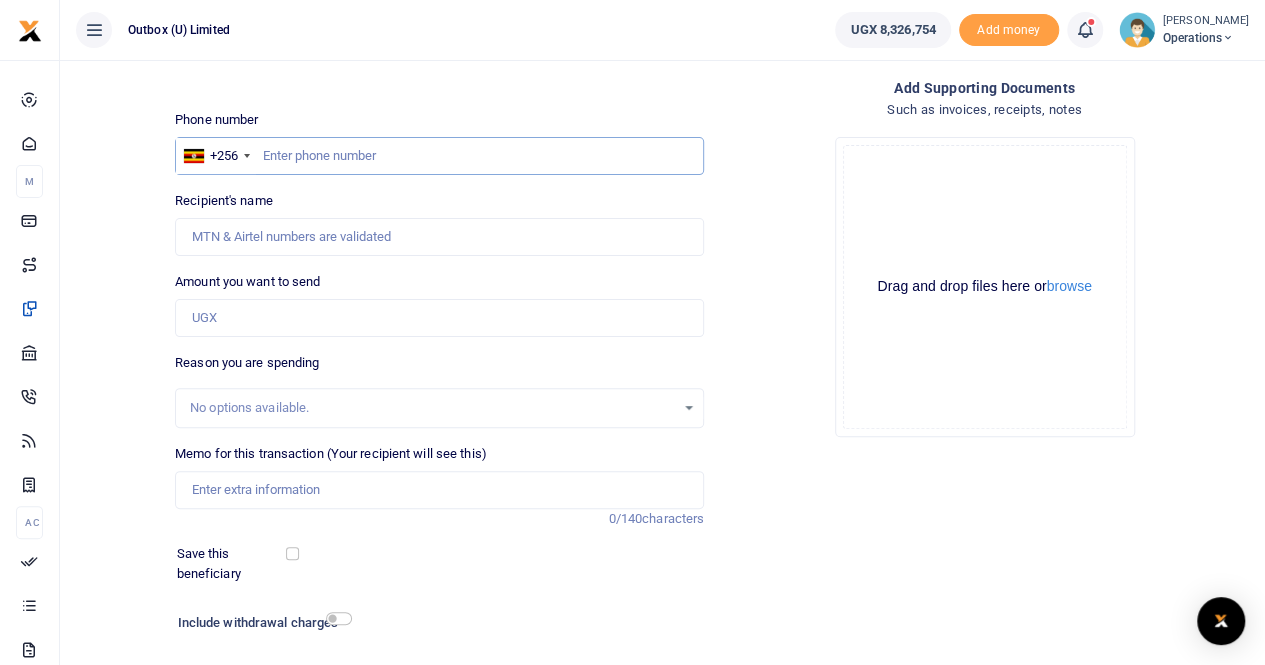 click at bounding box center [439, 156] 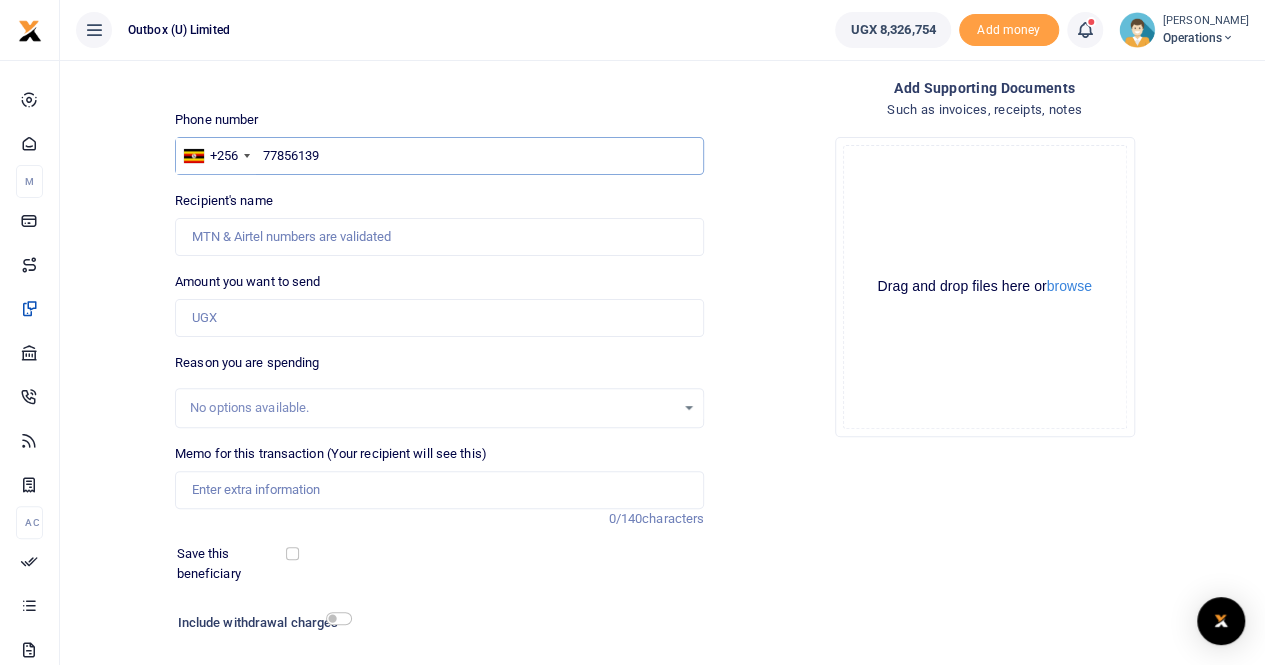 type on "778561399" 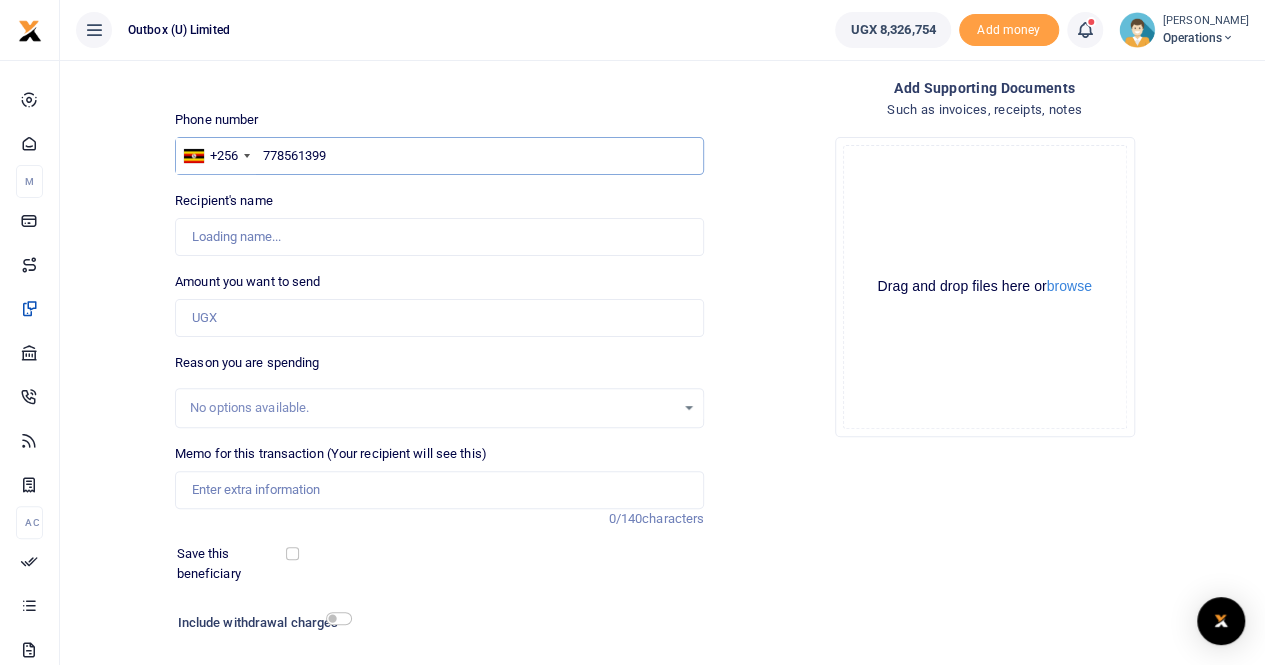type on "[PERSON_NAME]" 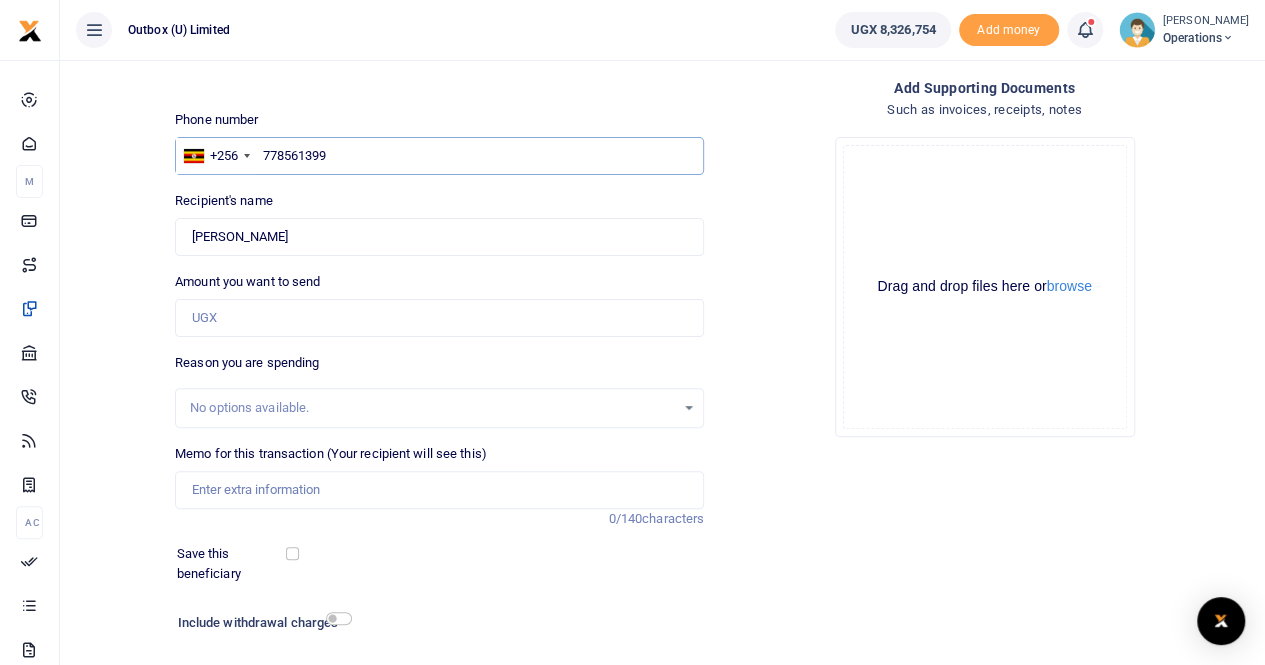 type on "778561399" 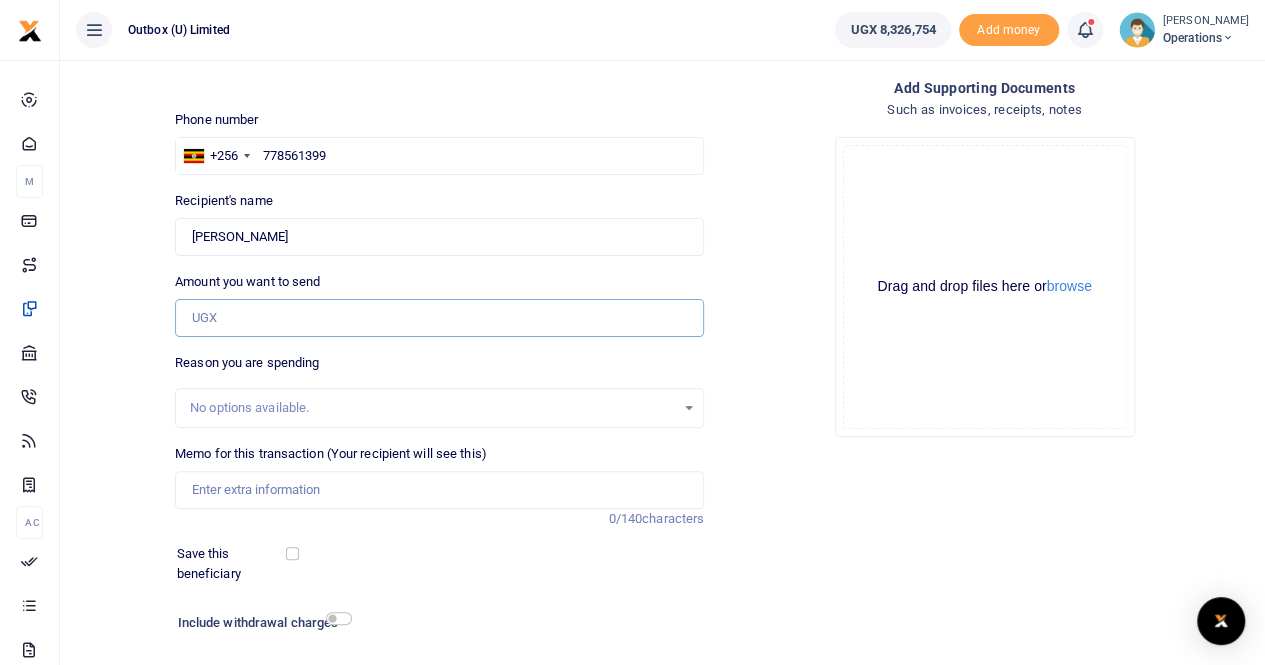 click on "Amount you want to send" at bounding box center [439, 318] 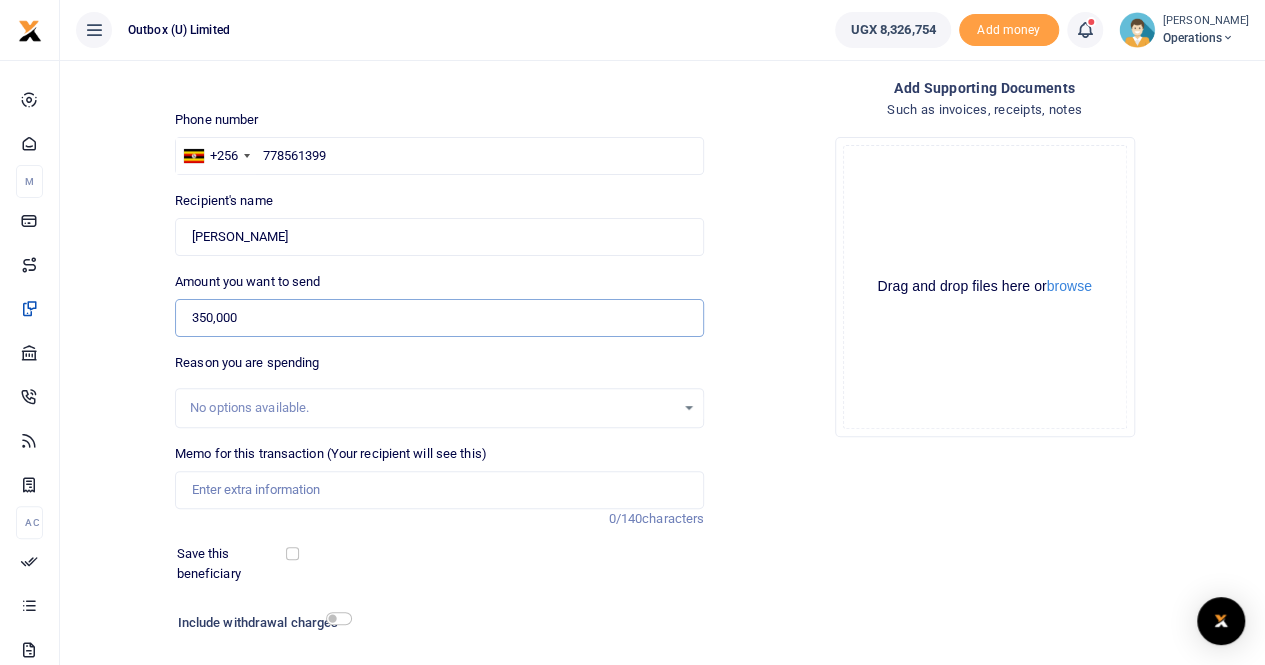 type on "350,000" 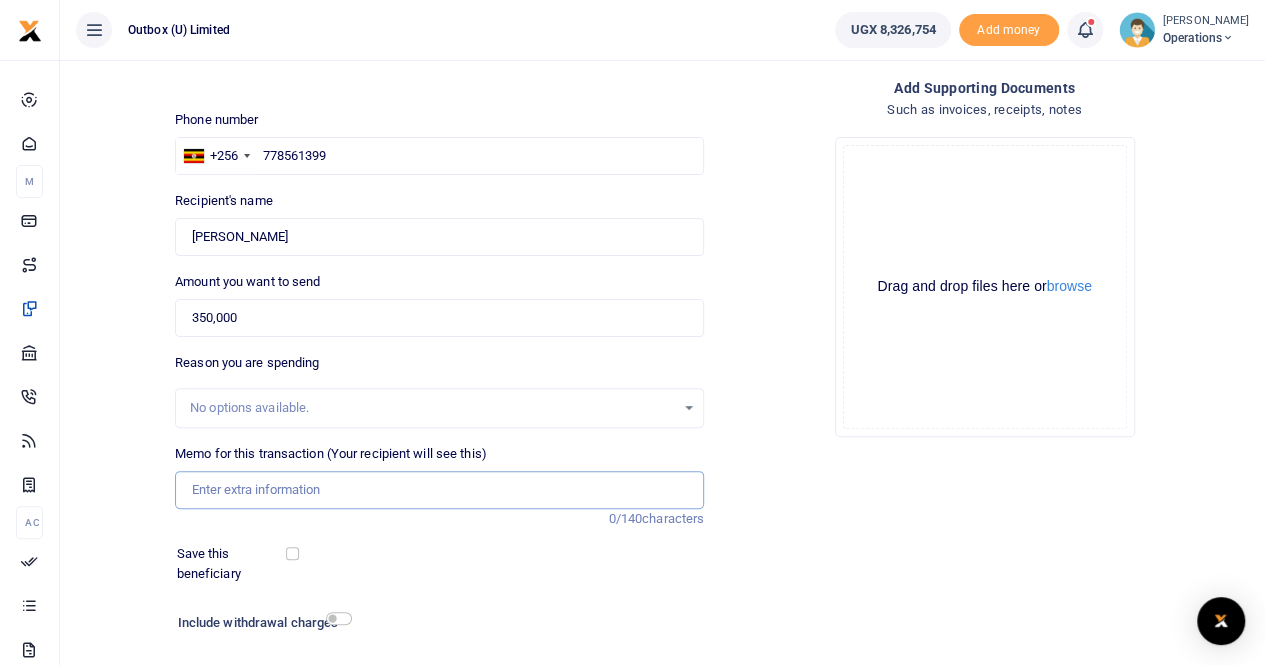 click on "Memo for this transaction (Your recipient will see this)" at bounding box center (439, 490) 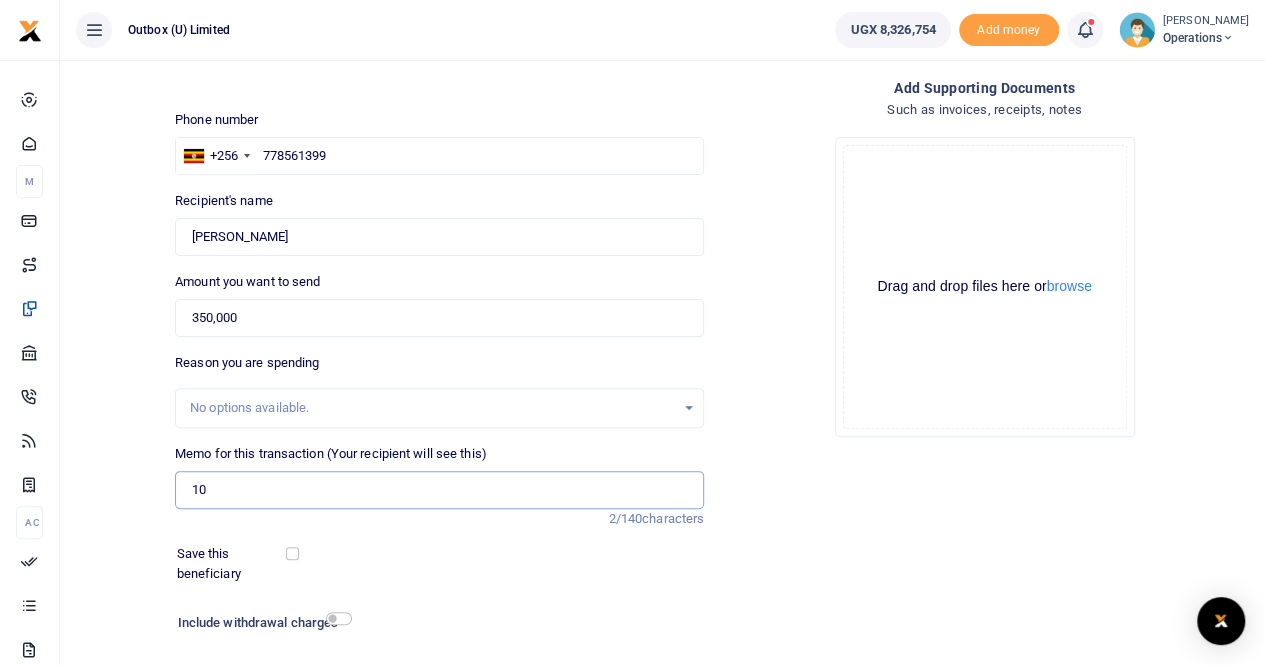 type on "10X ESO Scoping Western trip Per Diem" 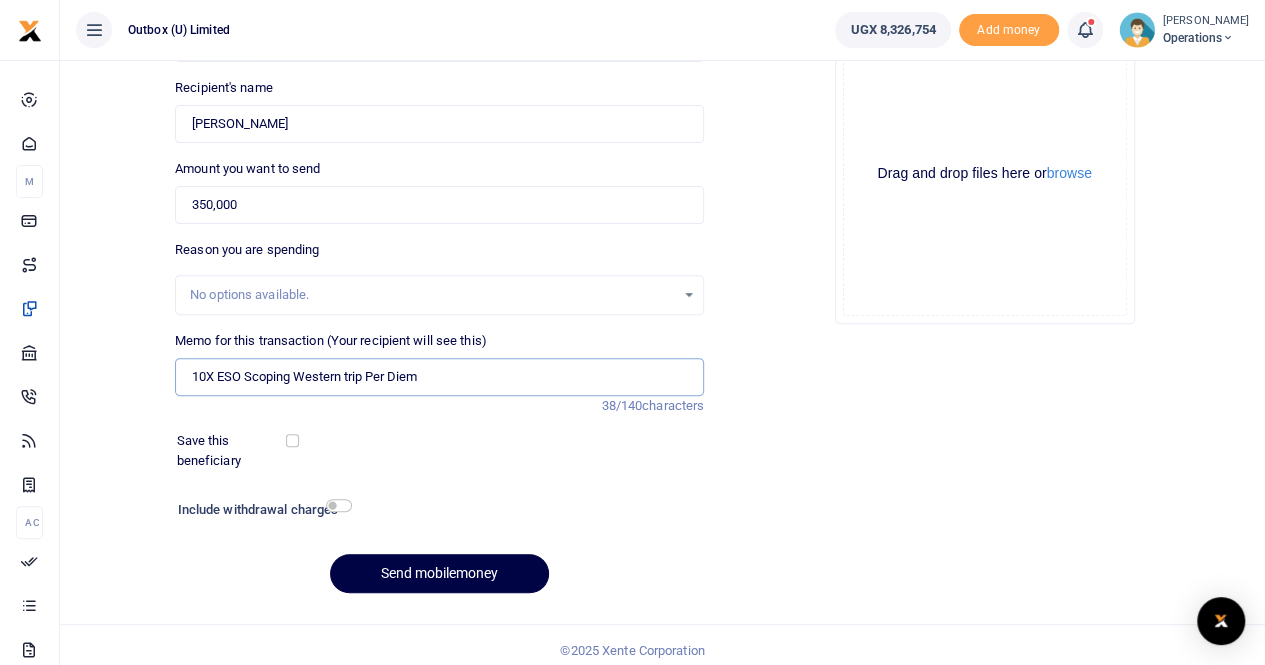 scroll, scrollTop: 218, scrollLeft: 0, axis: vertical 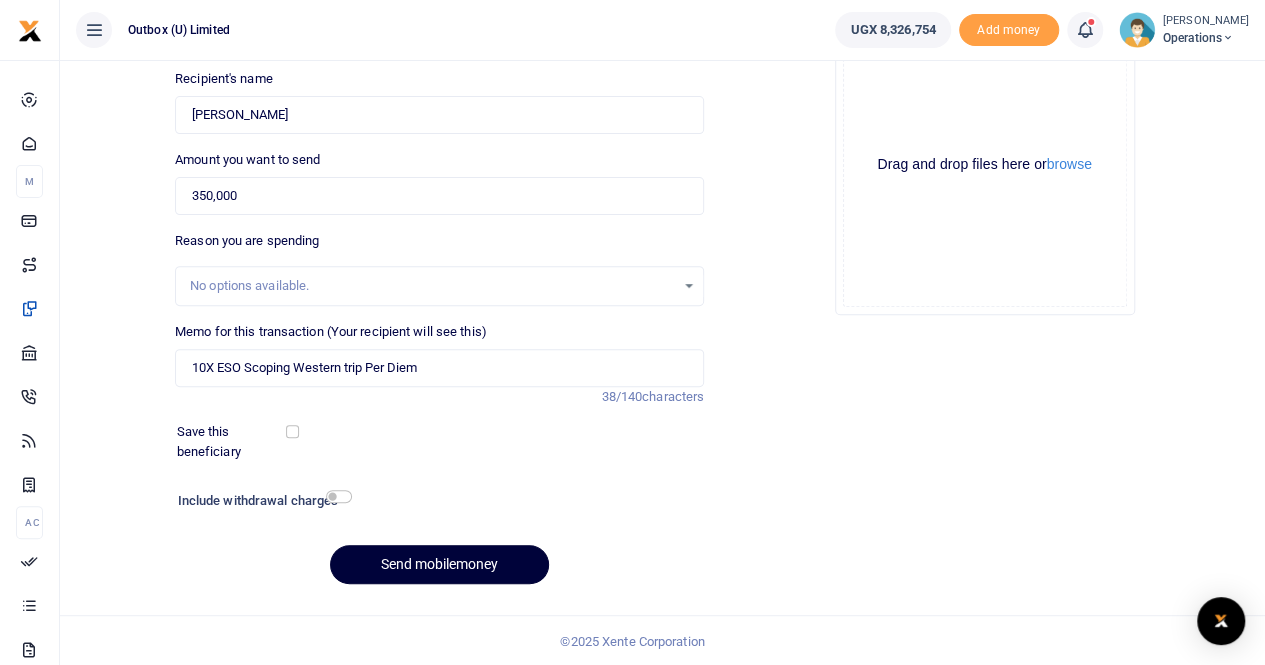 click on "Send mobilemoney" at bounding box center (439, 564) 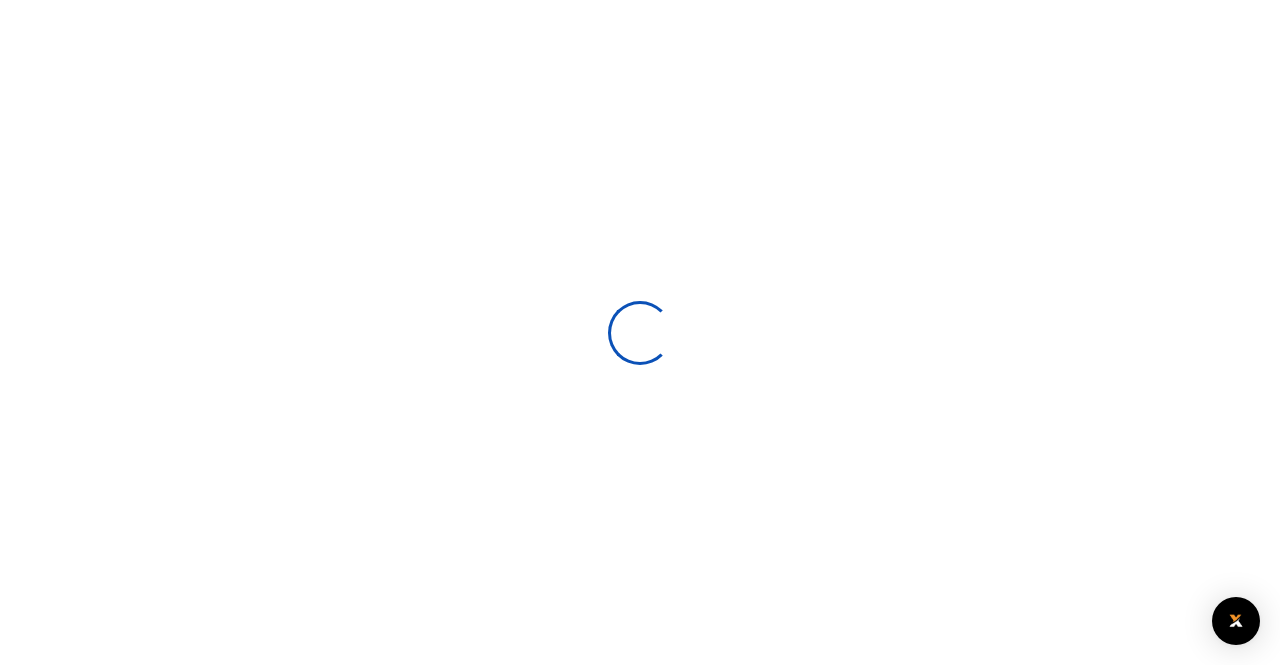 select 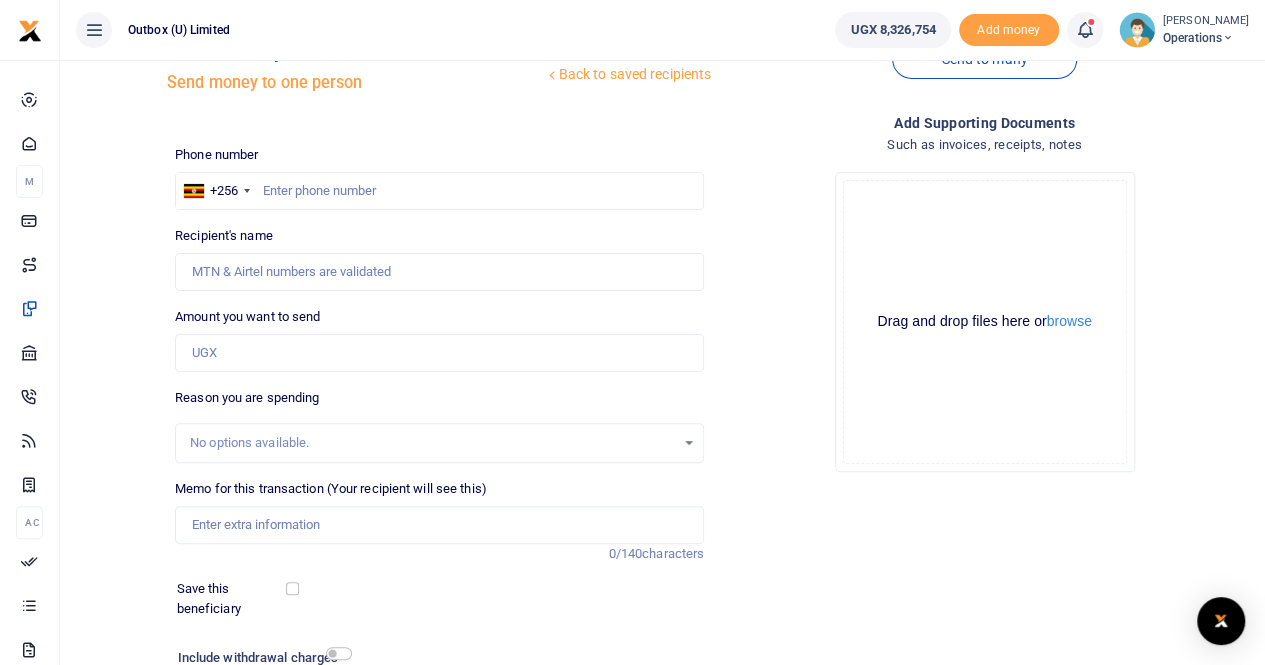 scroll, scrollTop: 0, scrollLeft: 0, axis: both 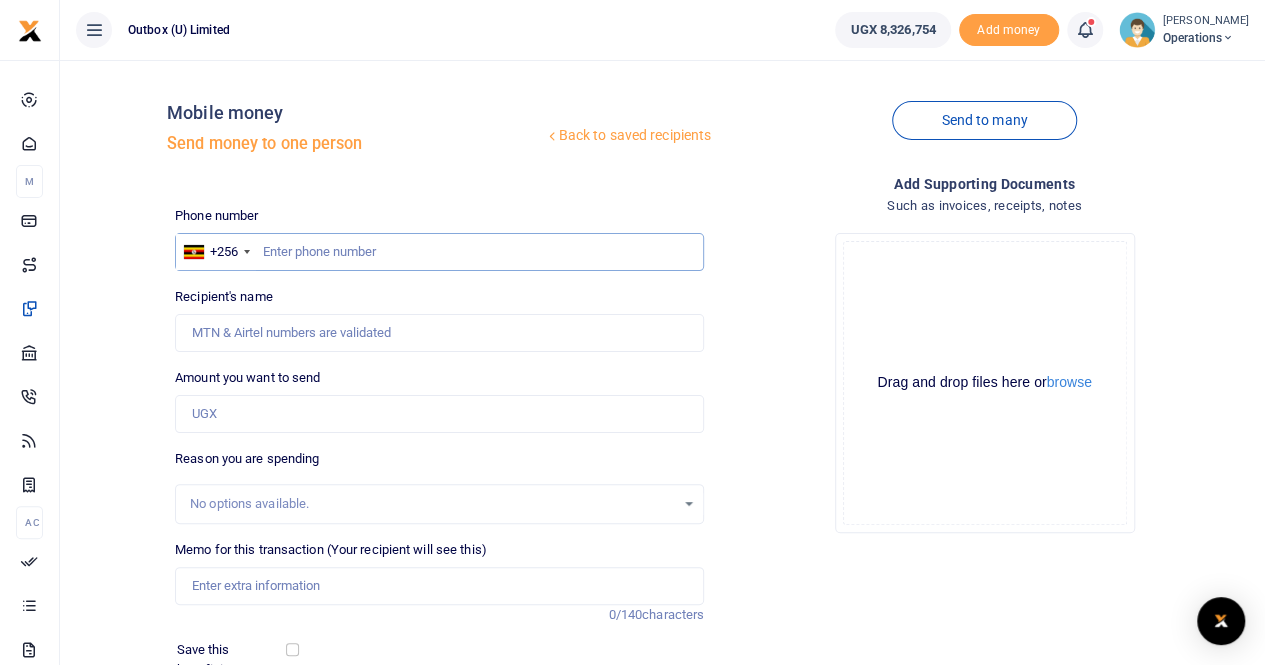 click at bounding box center [439, 252] 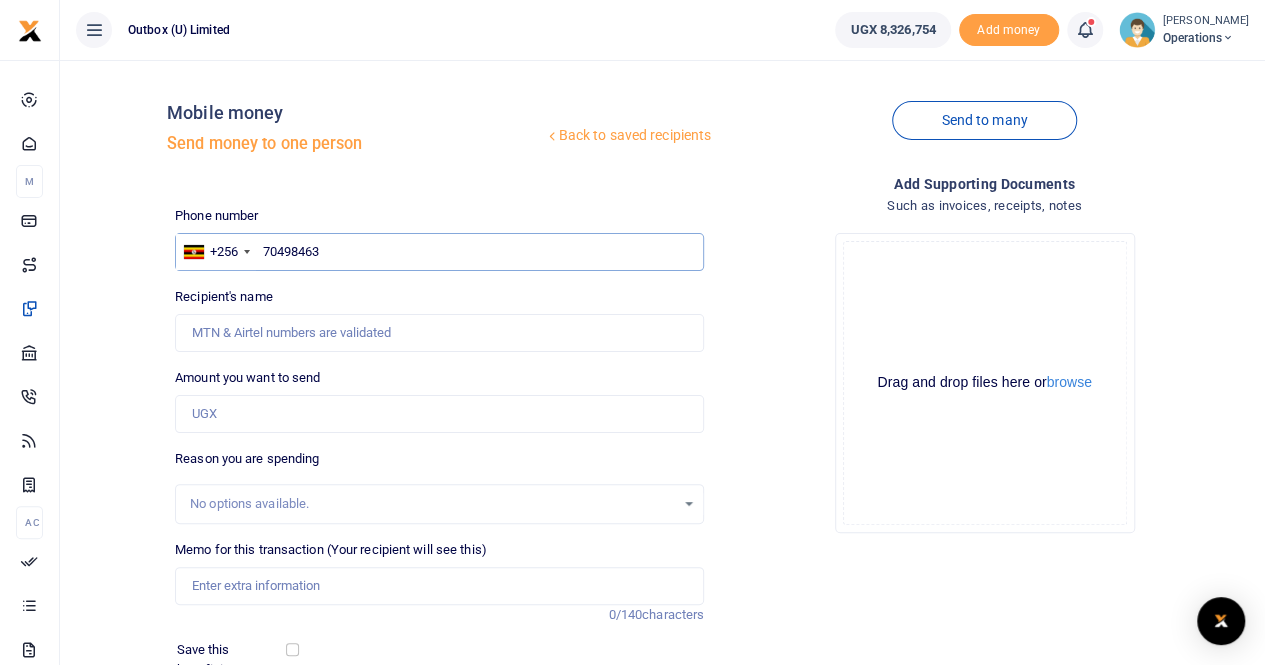 type on "704984636" 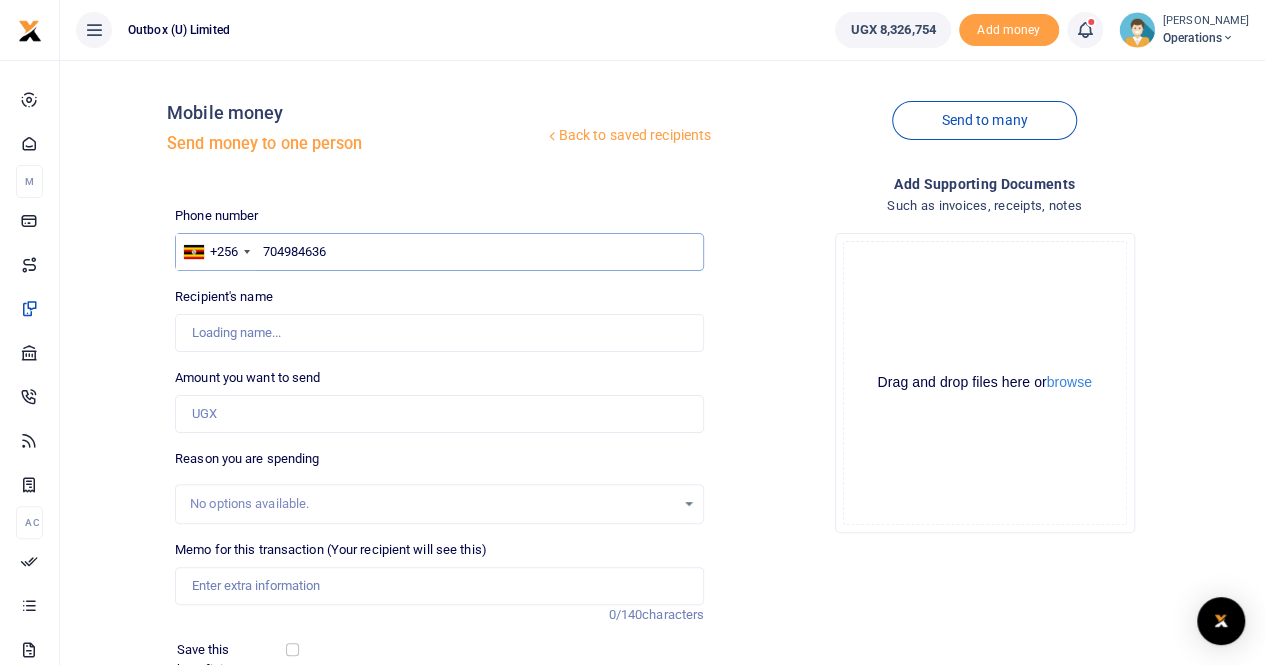 type on "[PERSON_NAME]" 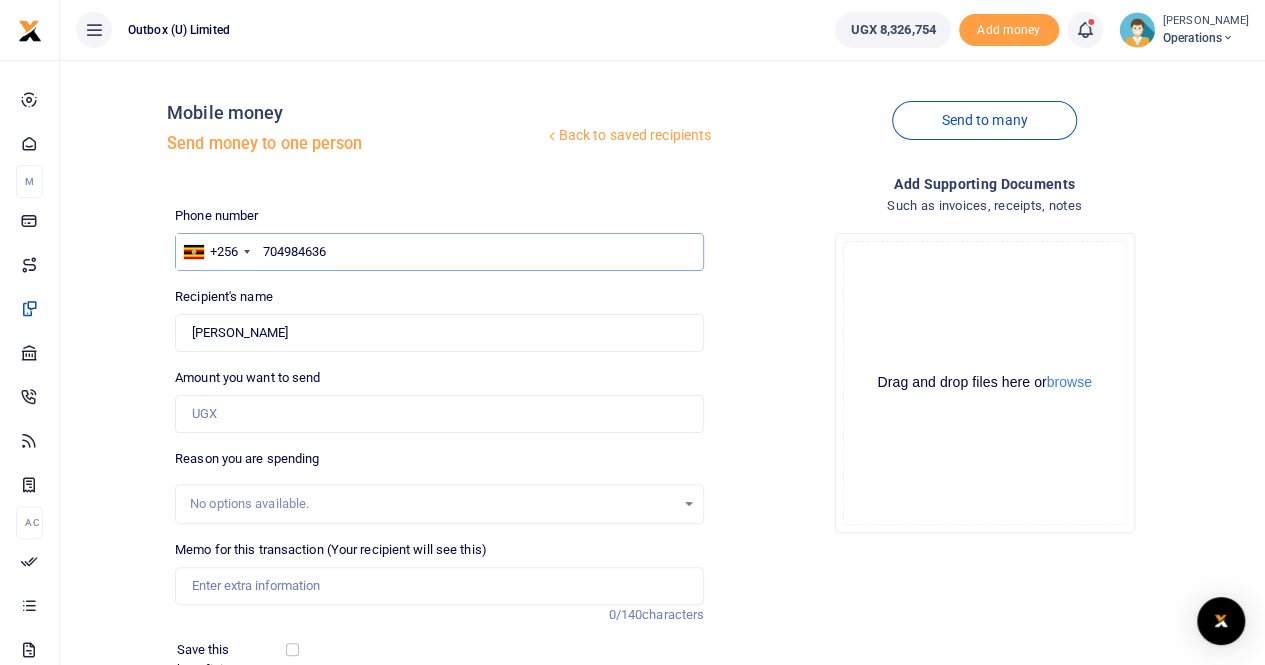 type on "704984636" 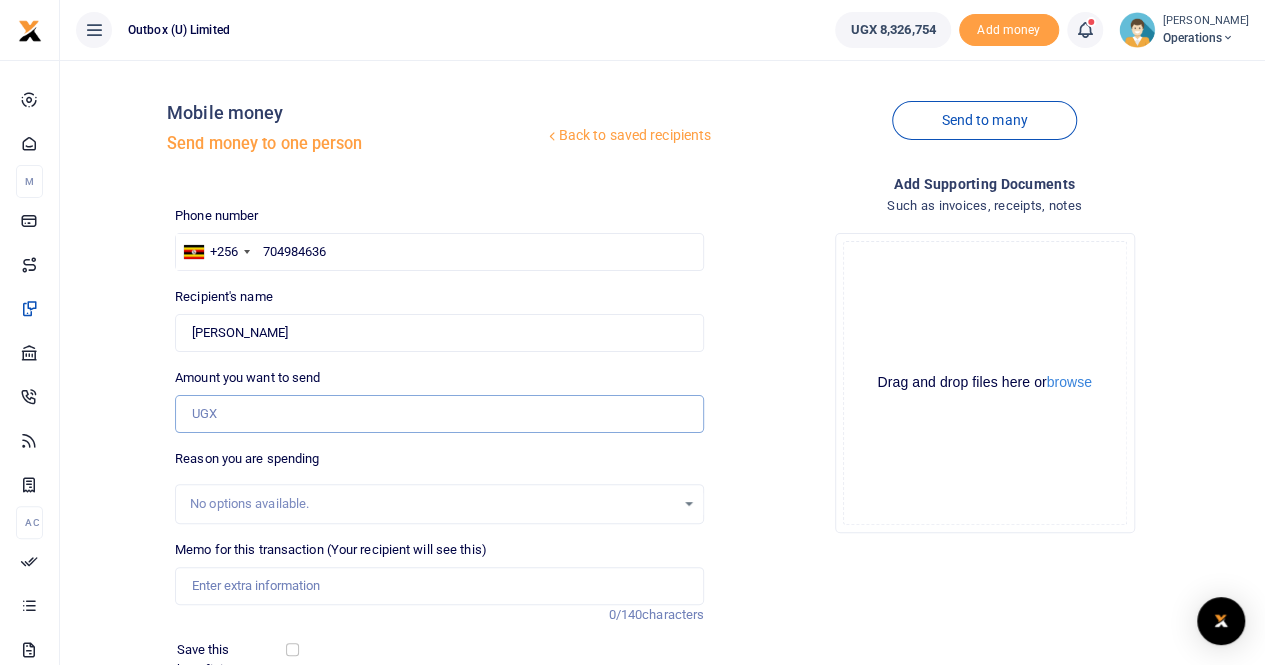 click on "Amount you want to send" at bounding box center (439, 414) 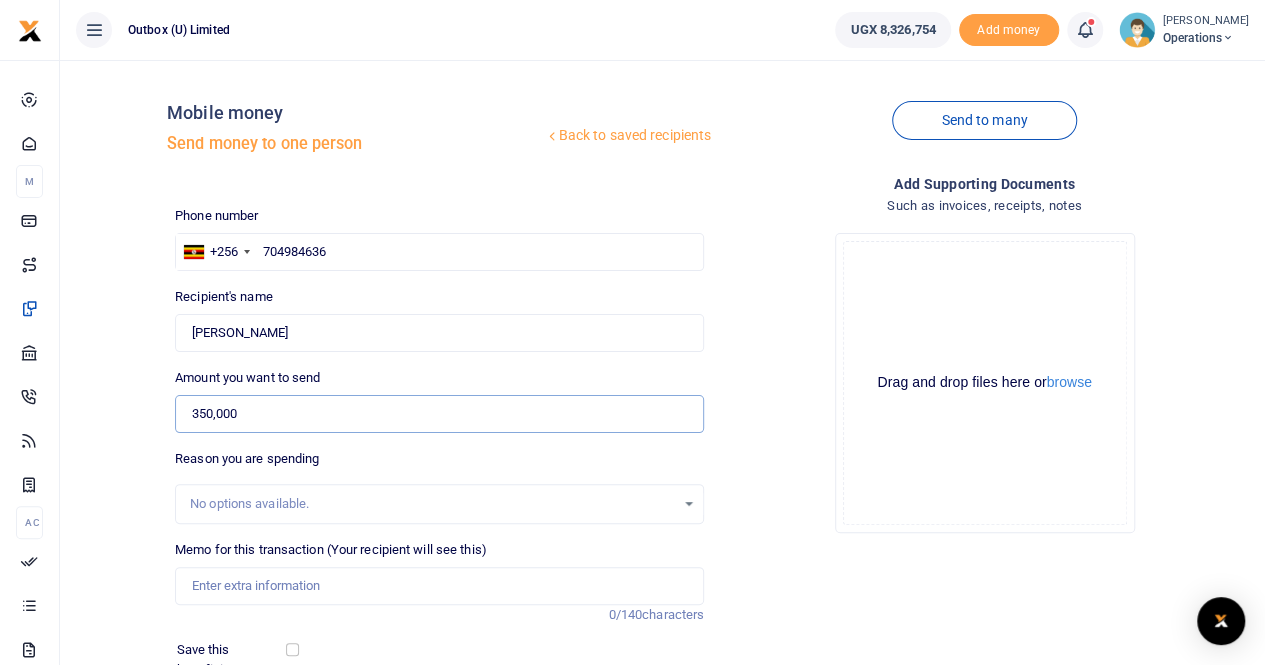 type on "350,000" 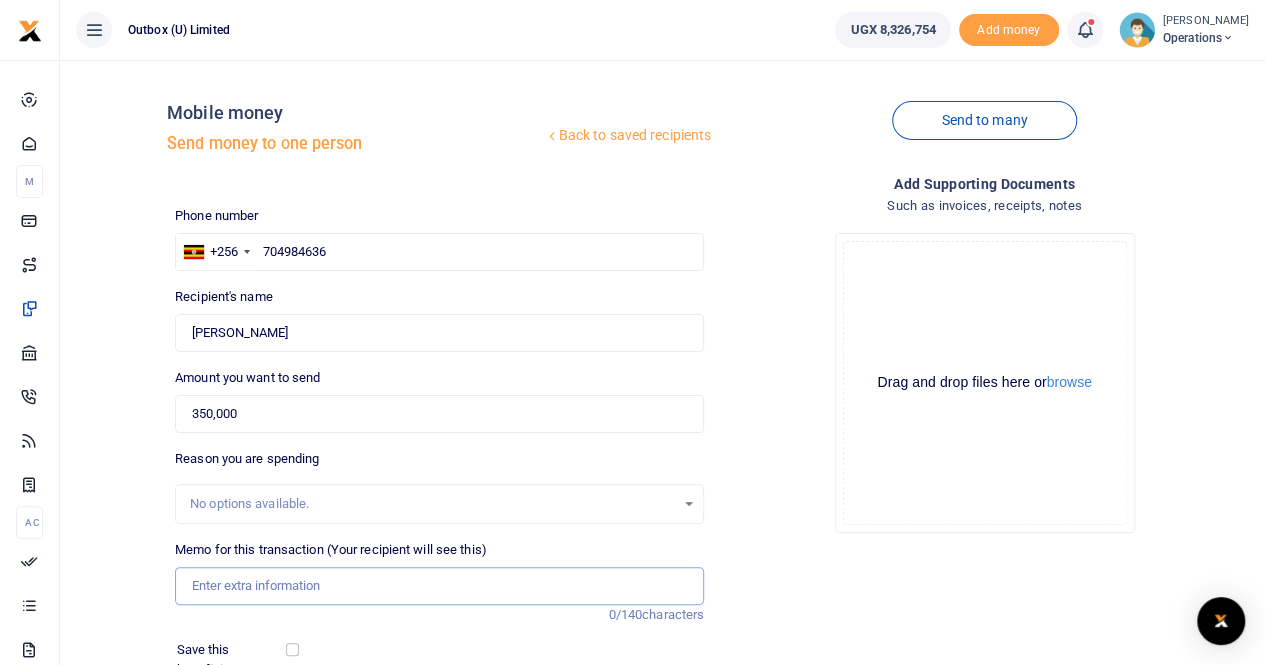 click on "Memo for this transaction (Your recipient will see this)" at bounding box center [439, 586] 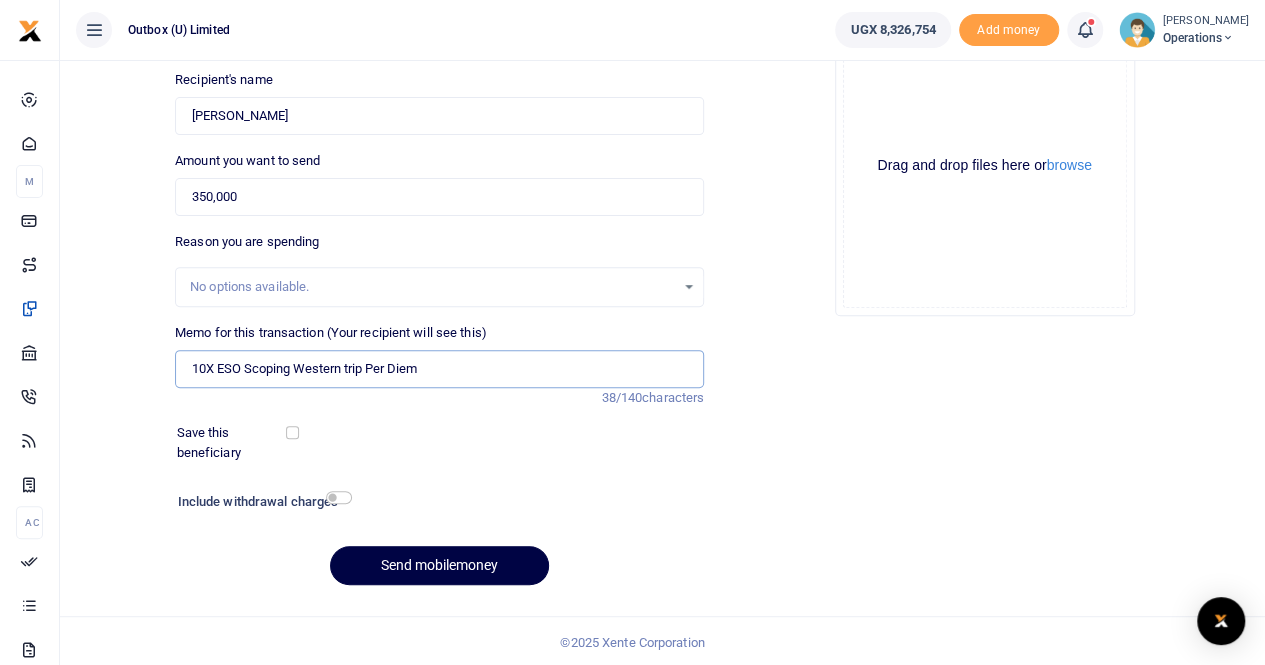 scroll, scrollTop: 218, scrollLeft: 0, axis: vertical 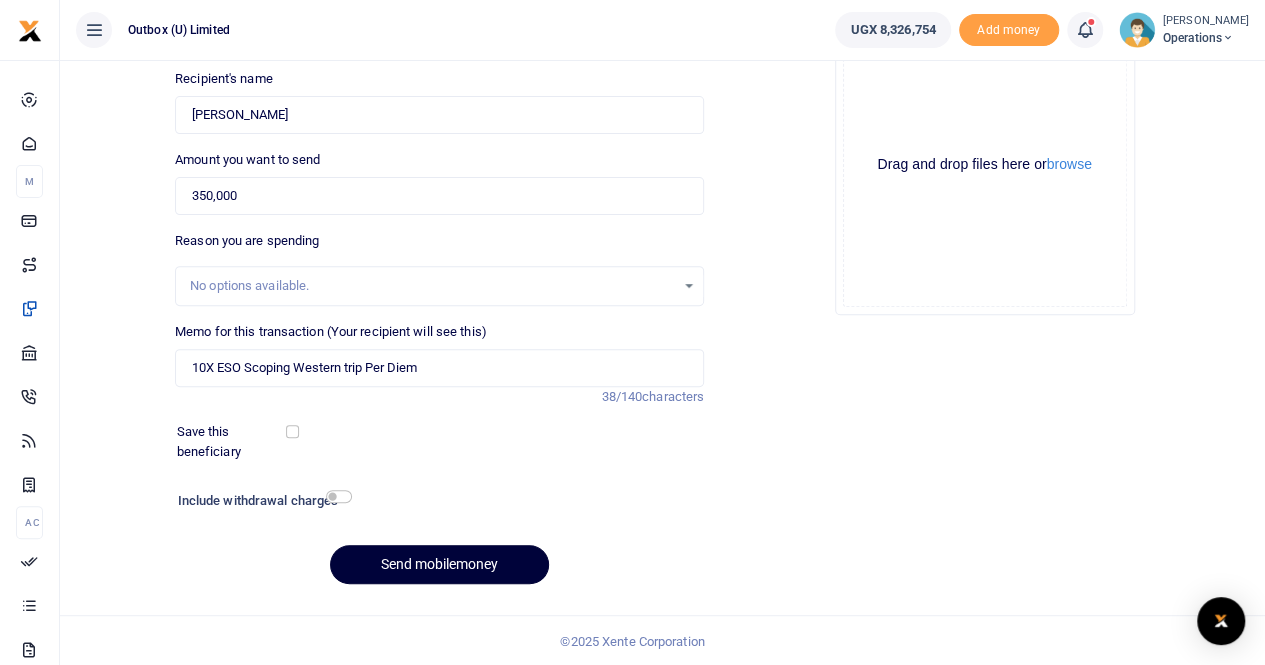 click on "Send mobilemoney" at bounding box center [439, 564] 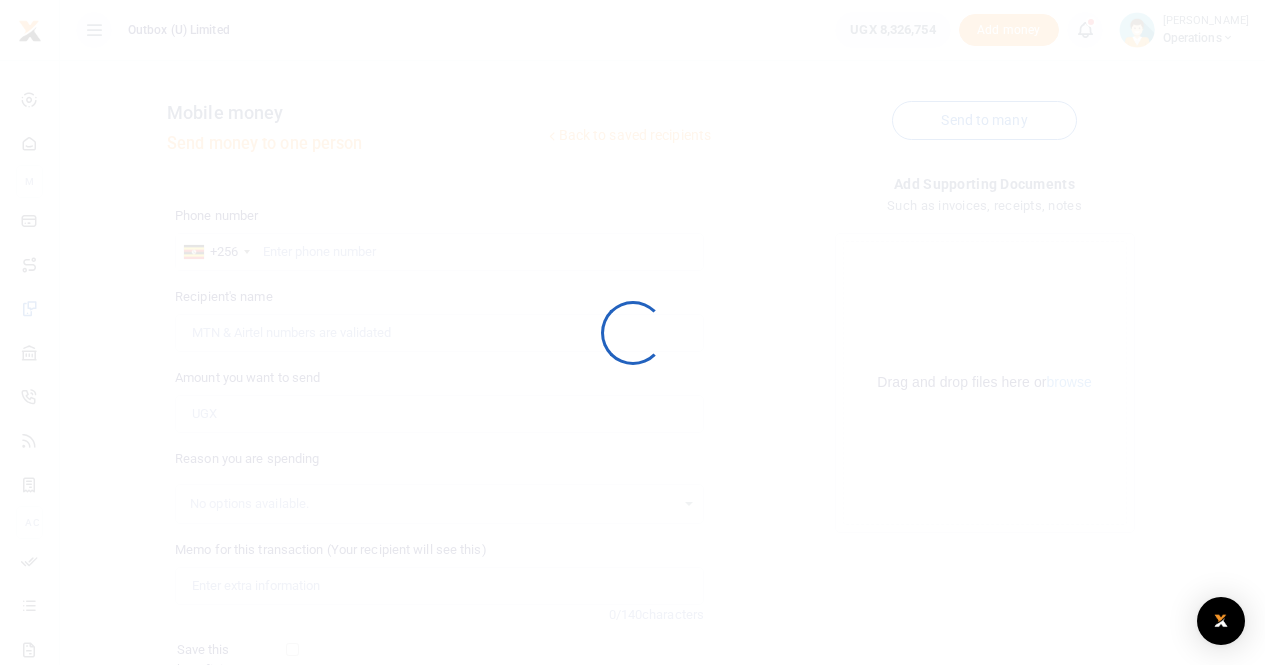 scroll, scrollTop: 217, scrollLeft: 0, axis: vertical 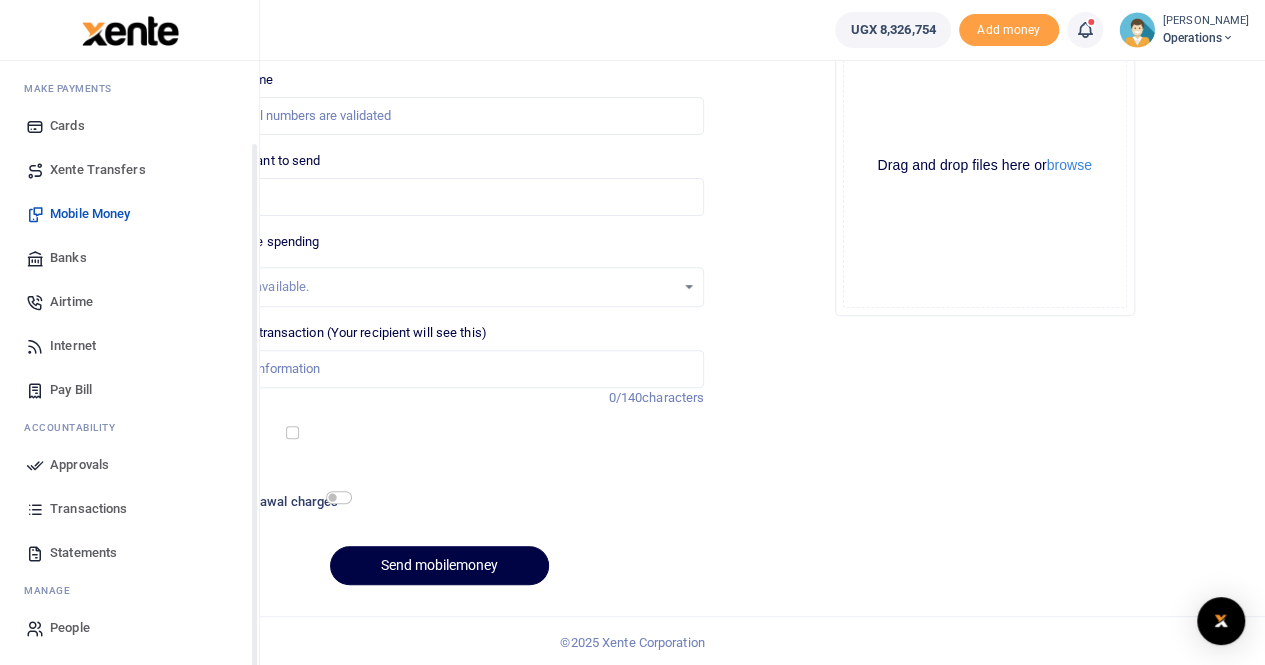 click on "Transactions" at bounding box center (88, 509) 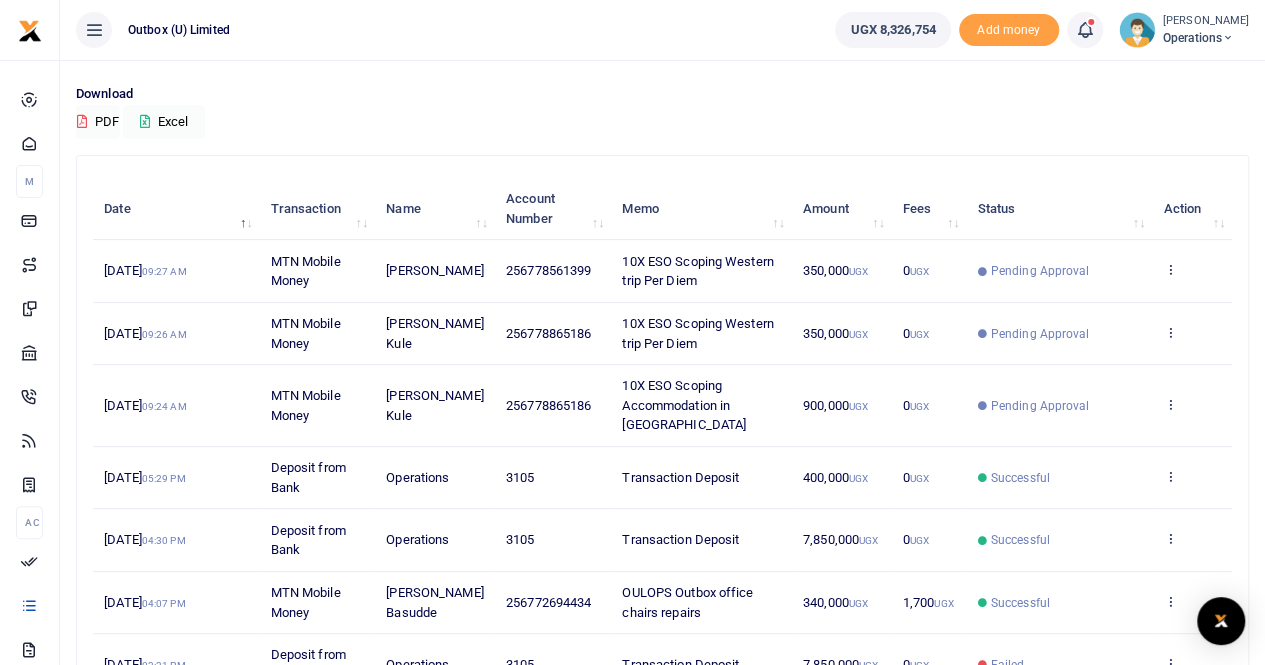 scroll, scrollTop: 0, scrollLeft: 0, axis: both 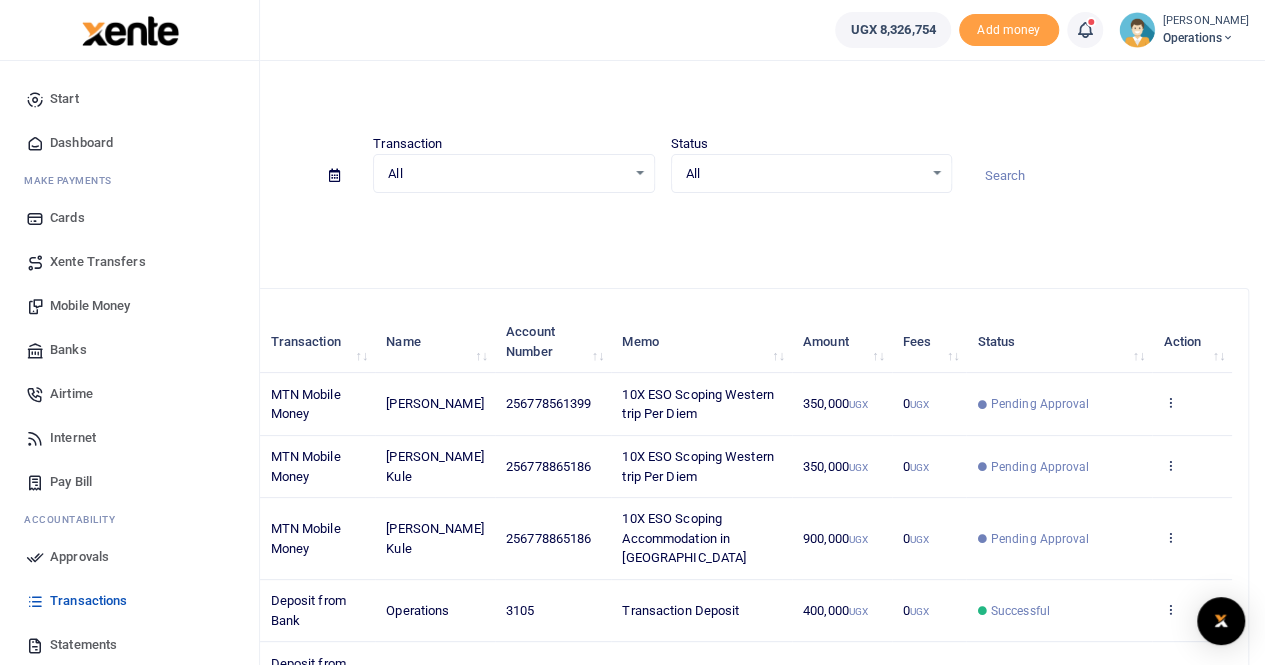 click on "Dashboard" at bounding box center [81, 143] 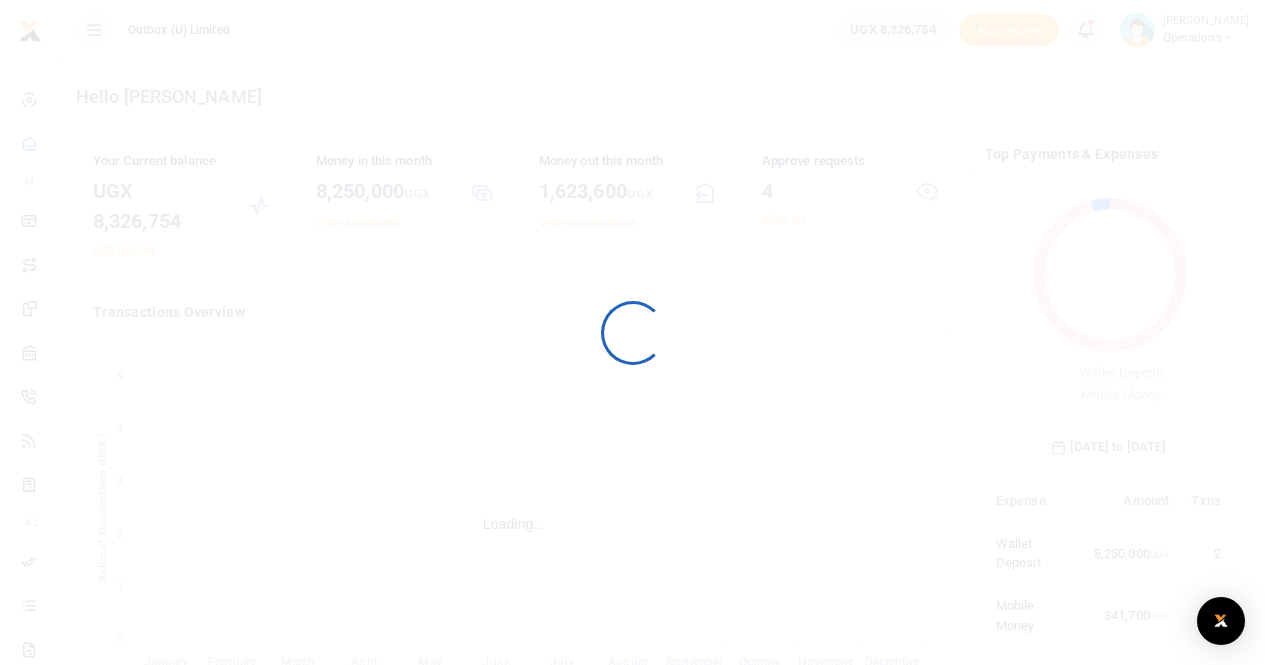 scroll, scrollTop: 0, scrollLeft: 0, axis: both 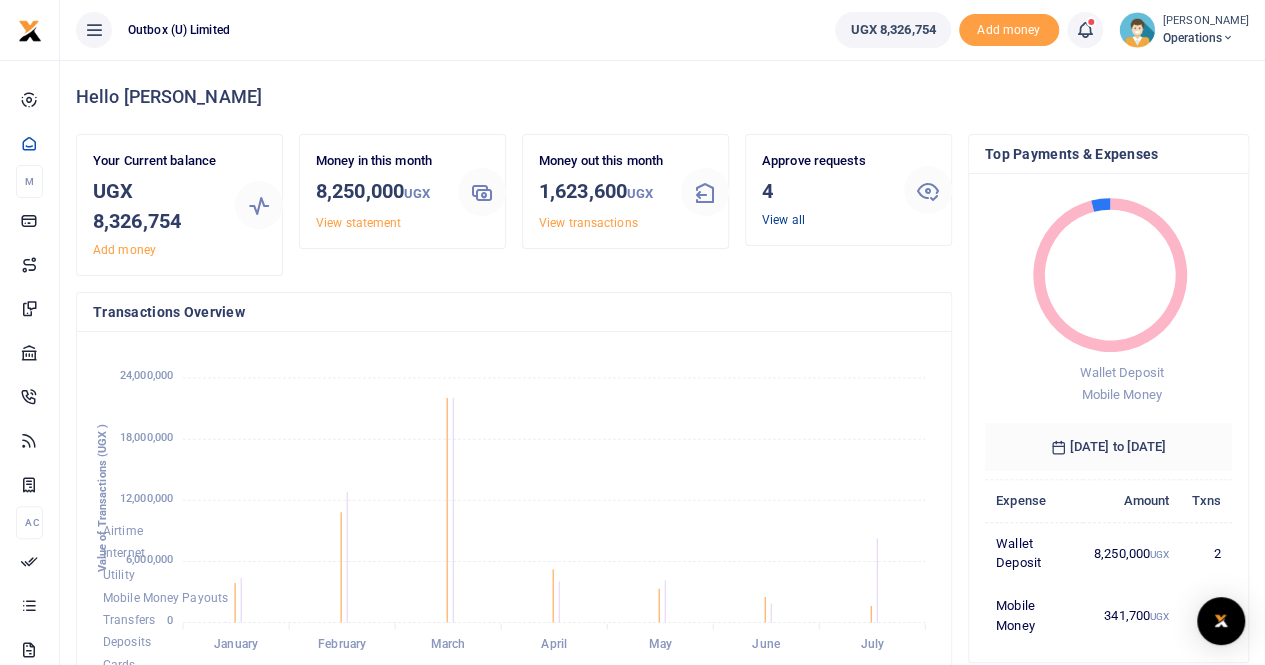 click on "View all" at bounding box center [783, 220] 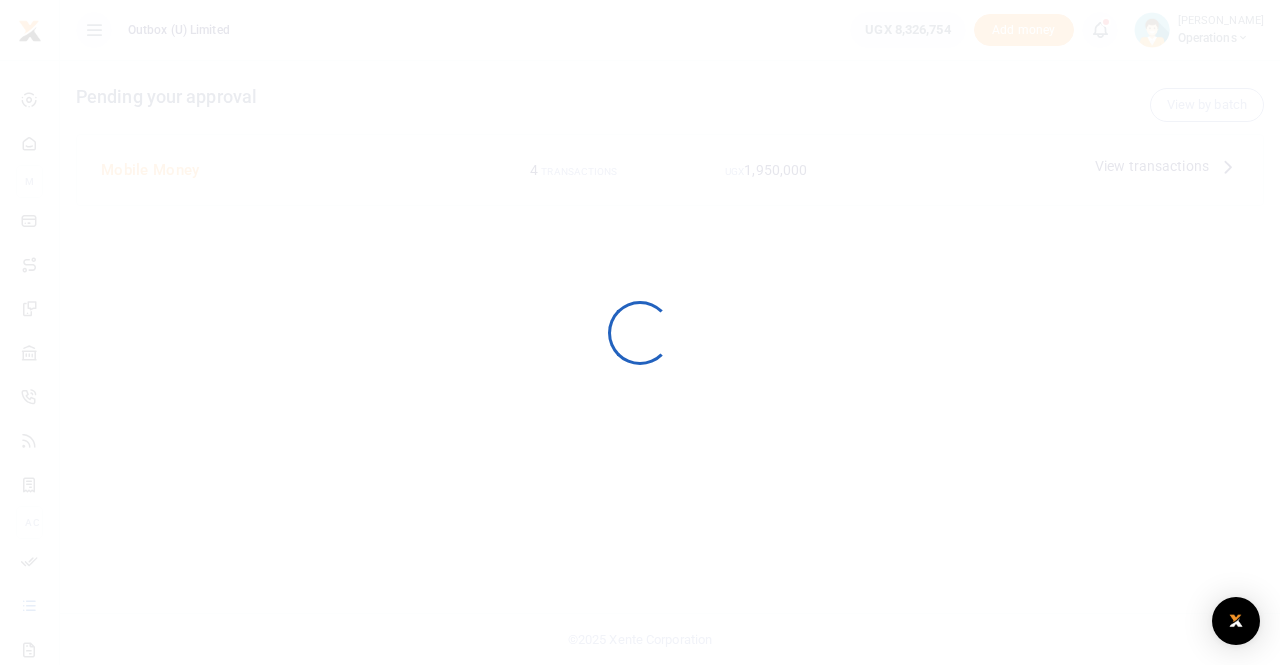 scroll, scrollTop: 0, scrollLeft: 0, axis: both 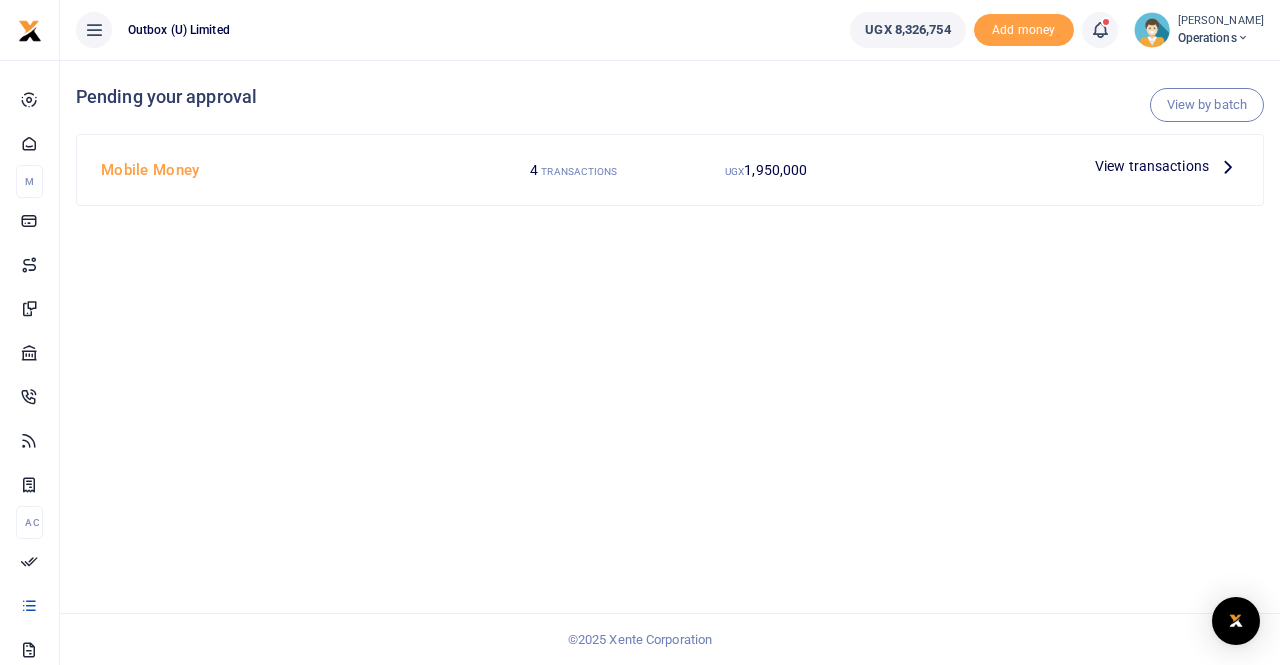 click on "View transactions" at bounding box center [1152, 166] 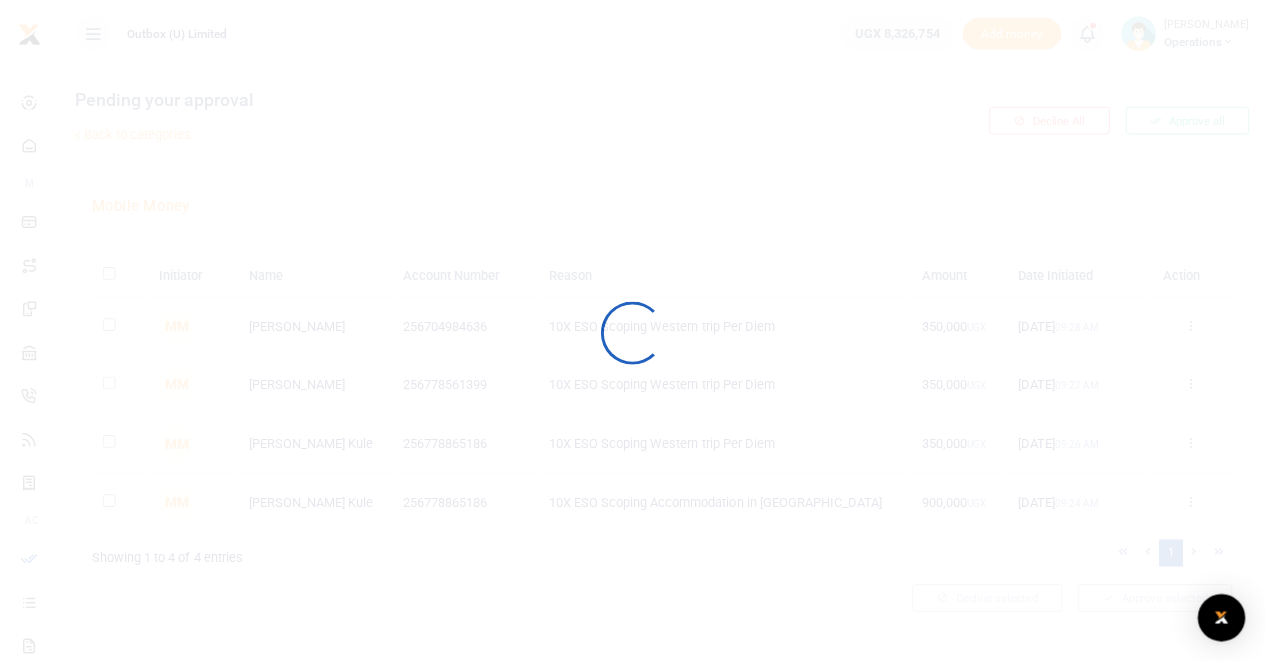 scroll, scrollTop: 0, scrollLeft: 0, axis: both 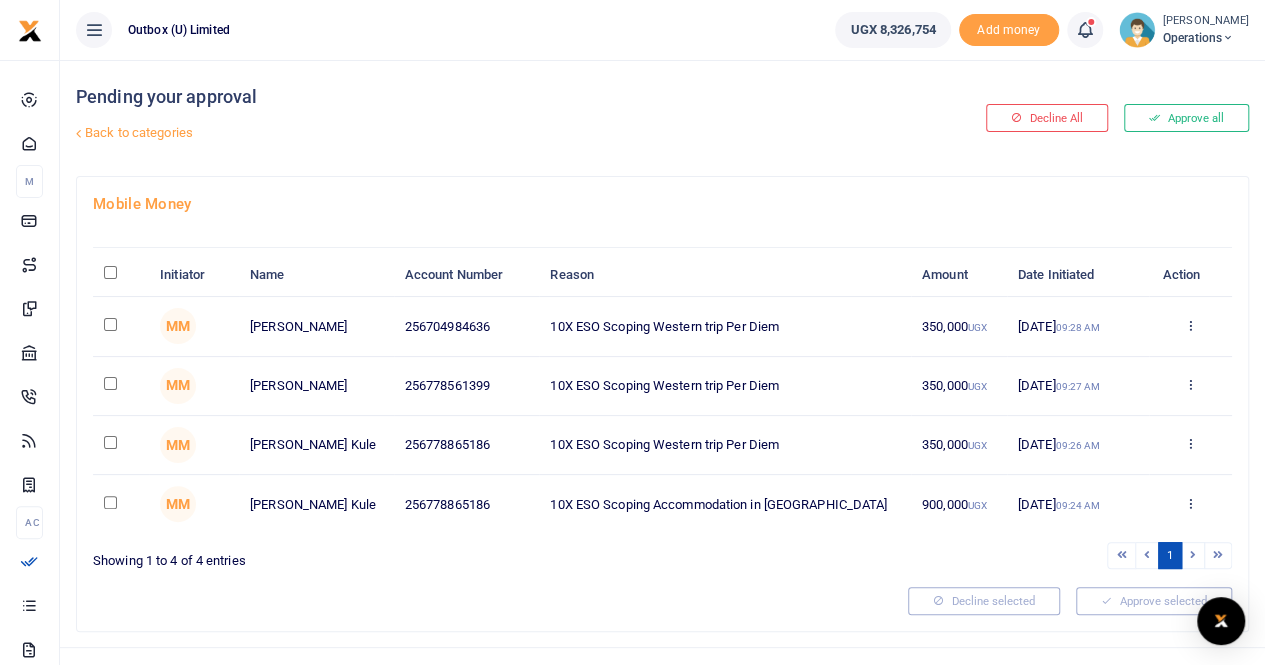 click at bounding box center (110, 272) 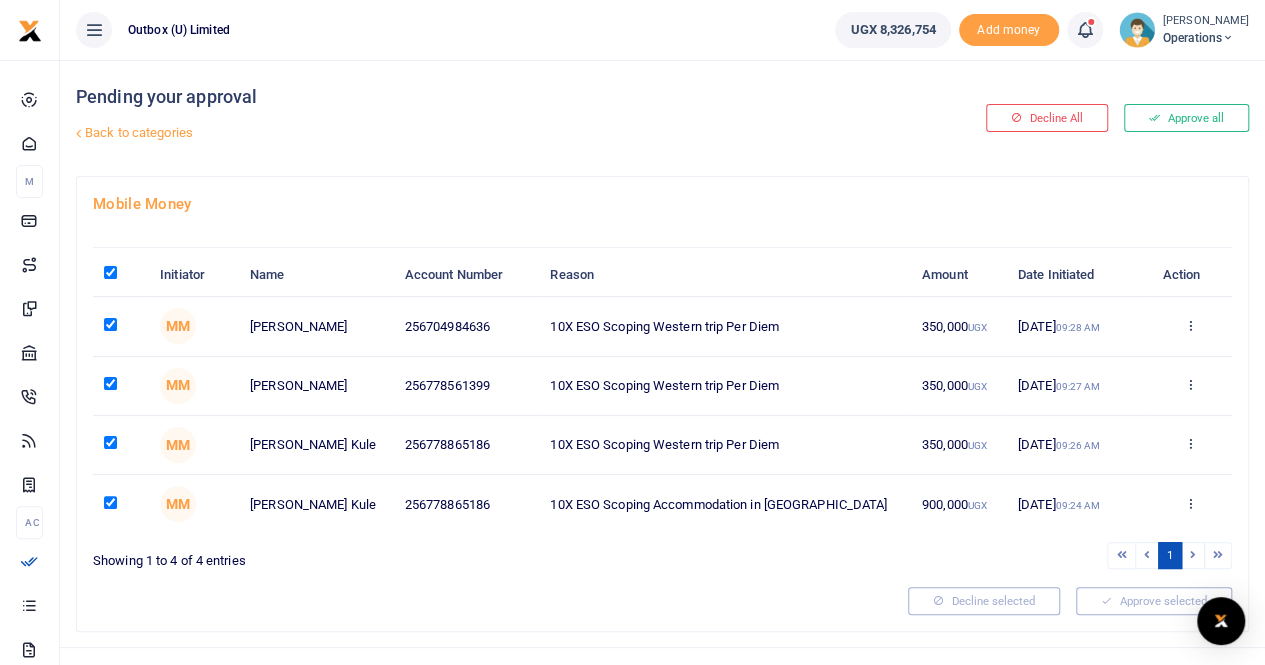 checkbox on "true" 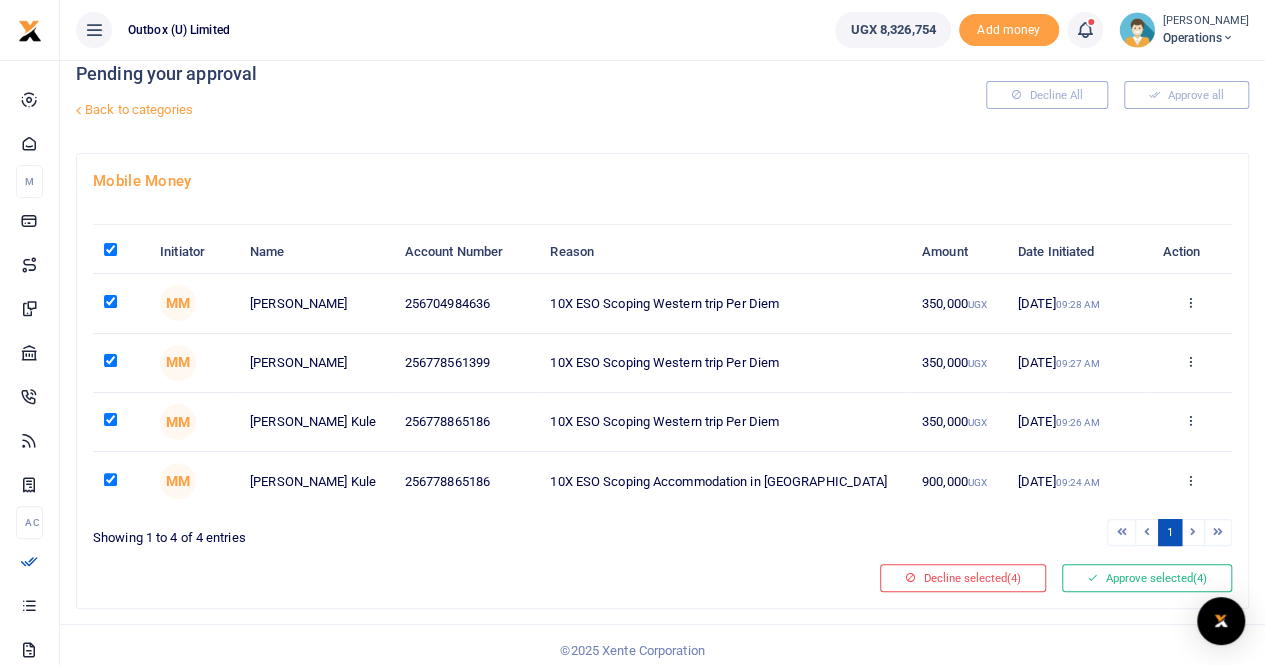 scroll, scrollTop: 30, scrollLeft: 0, axis: vertical 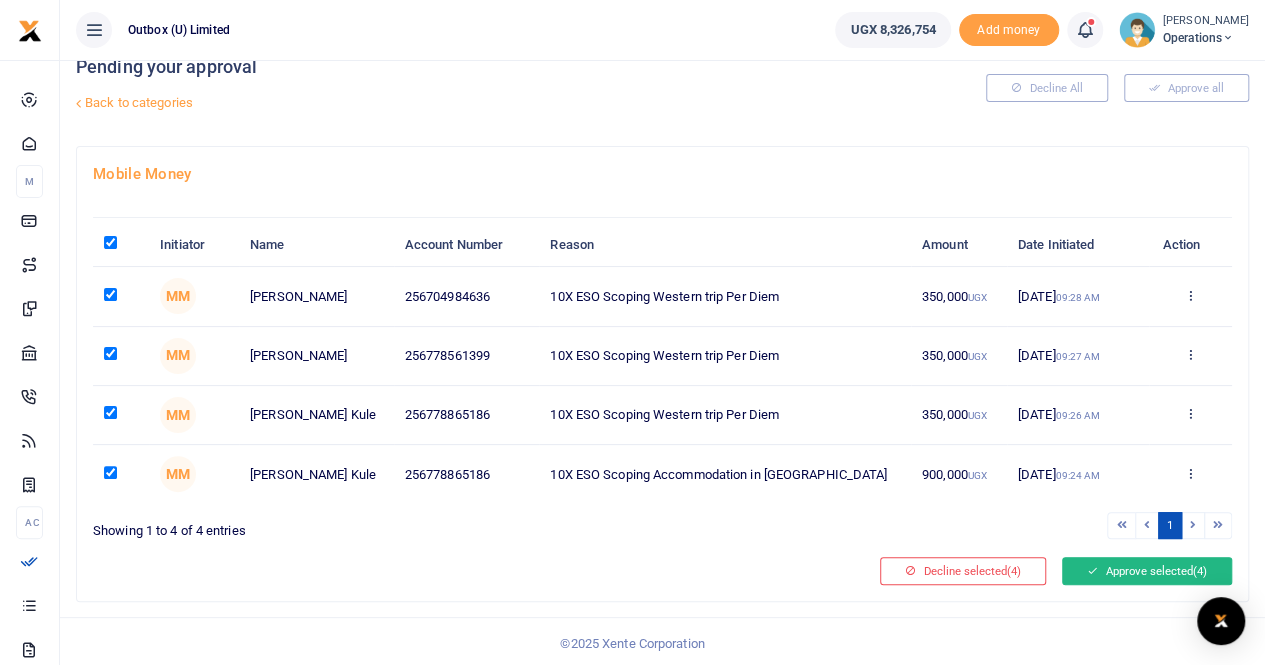 click on "Approve selected  (4)" at bounding box center [1147, 571] 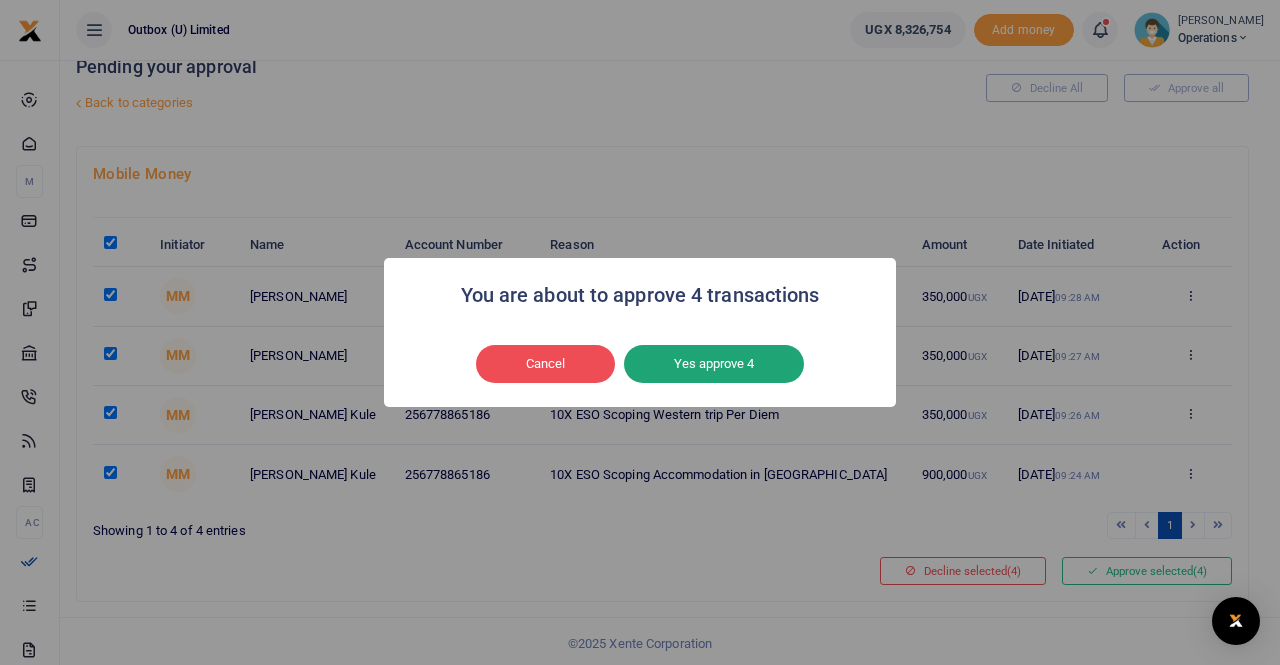 click on "Yes approve 4" at bounding box center [714, 364] 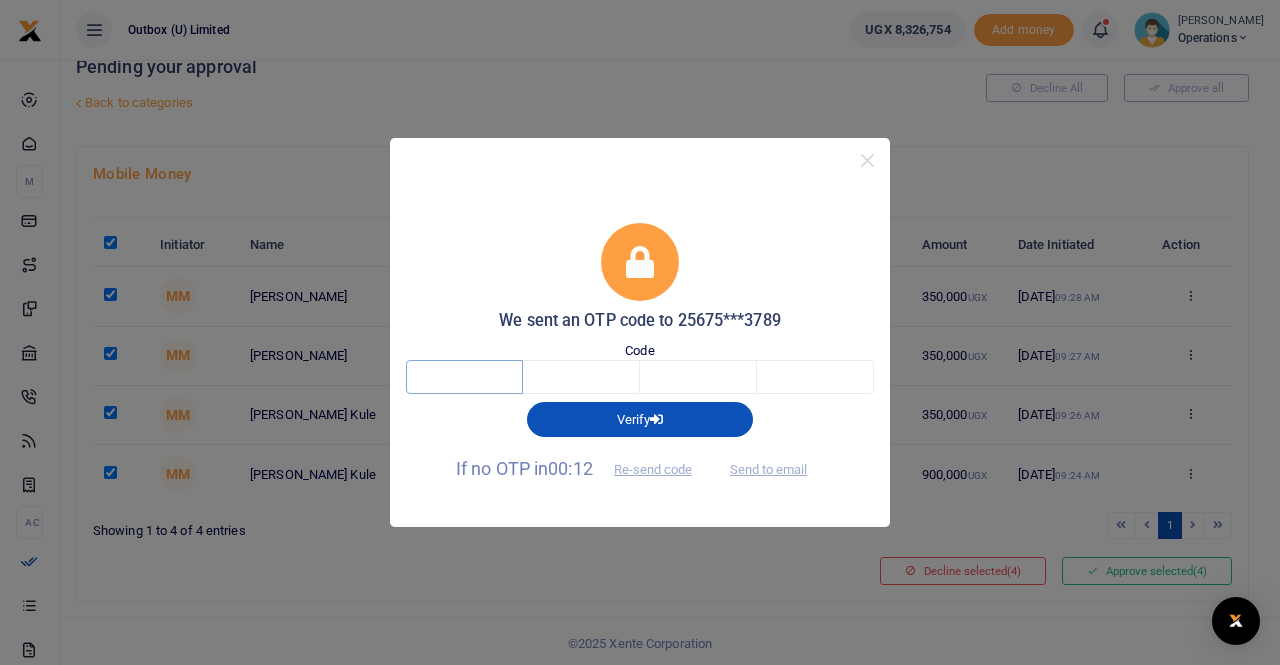 click at bounding box center (464, 377) 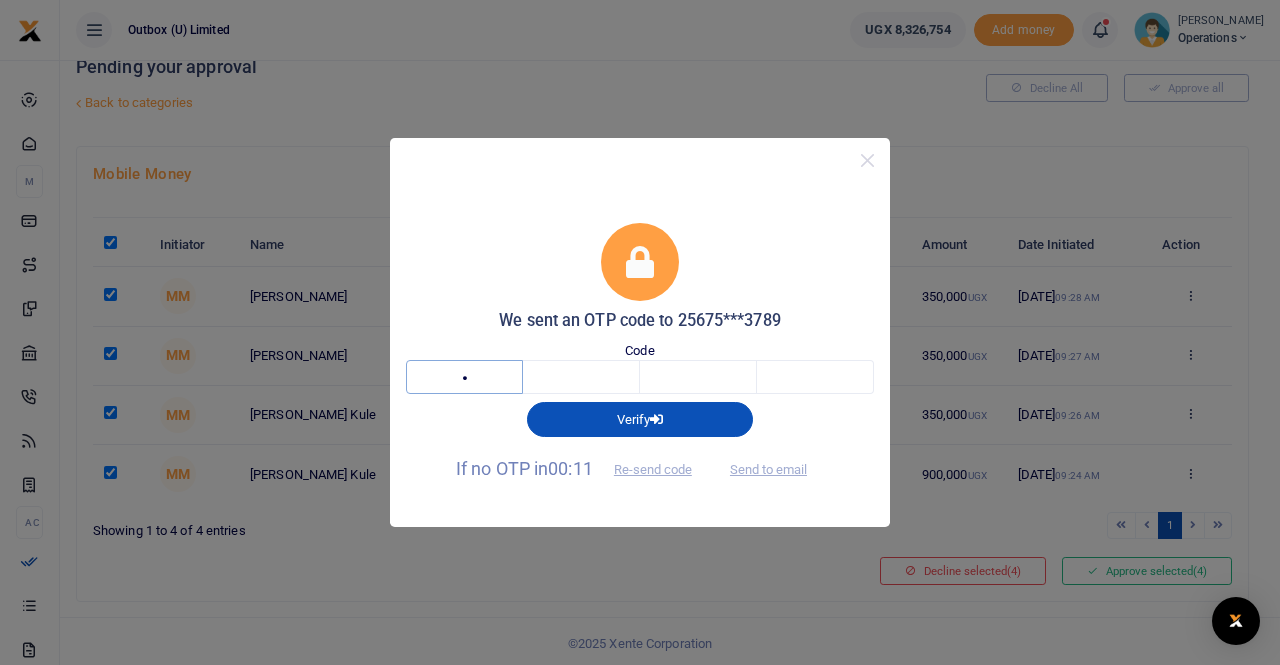 type on "2" 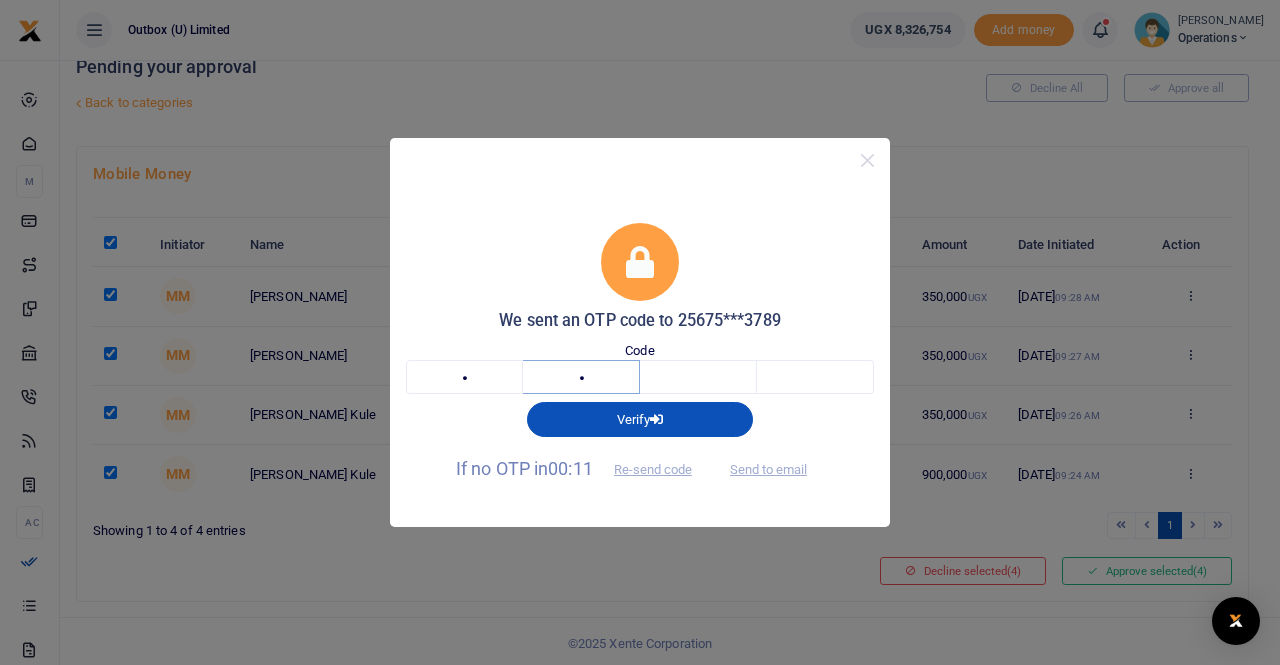 type on "2" 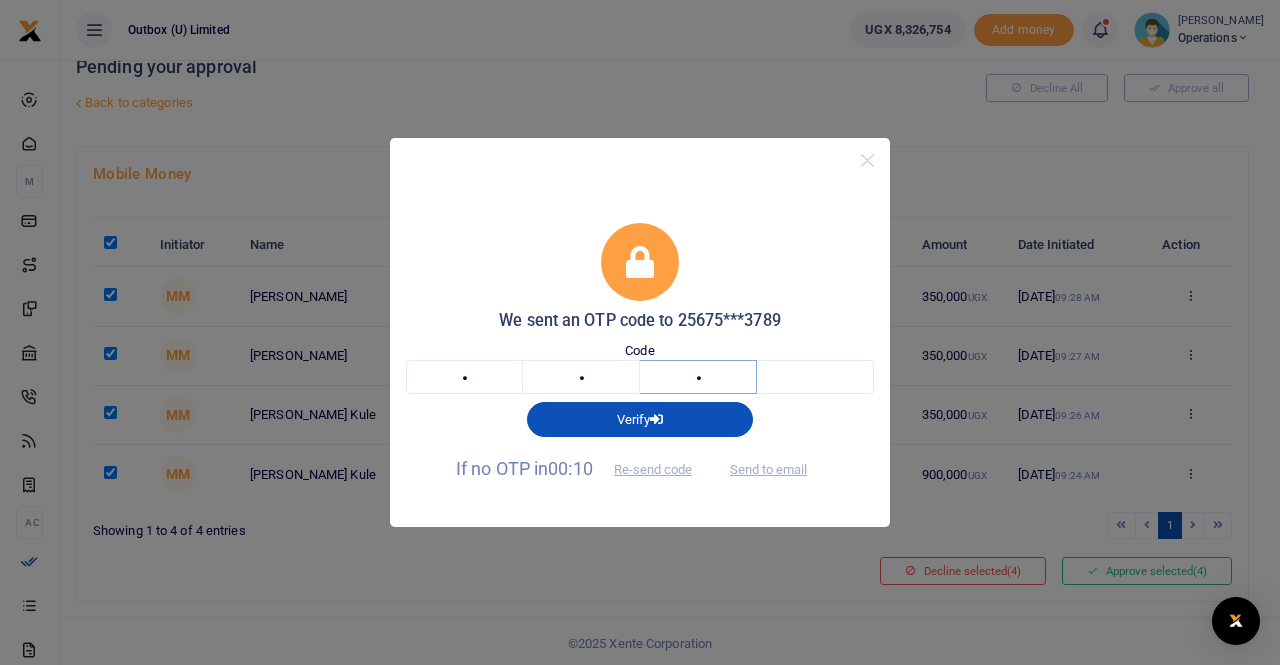 type on "7" 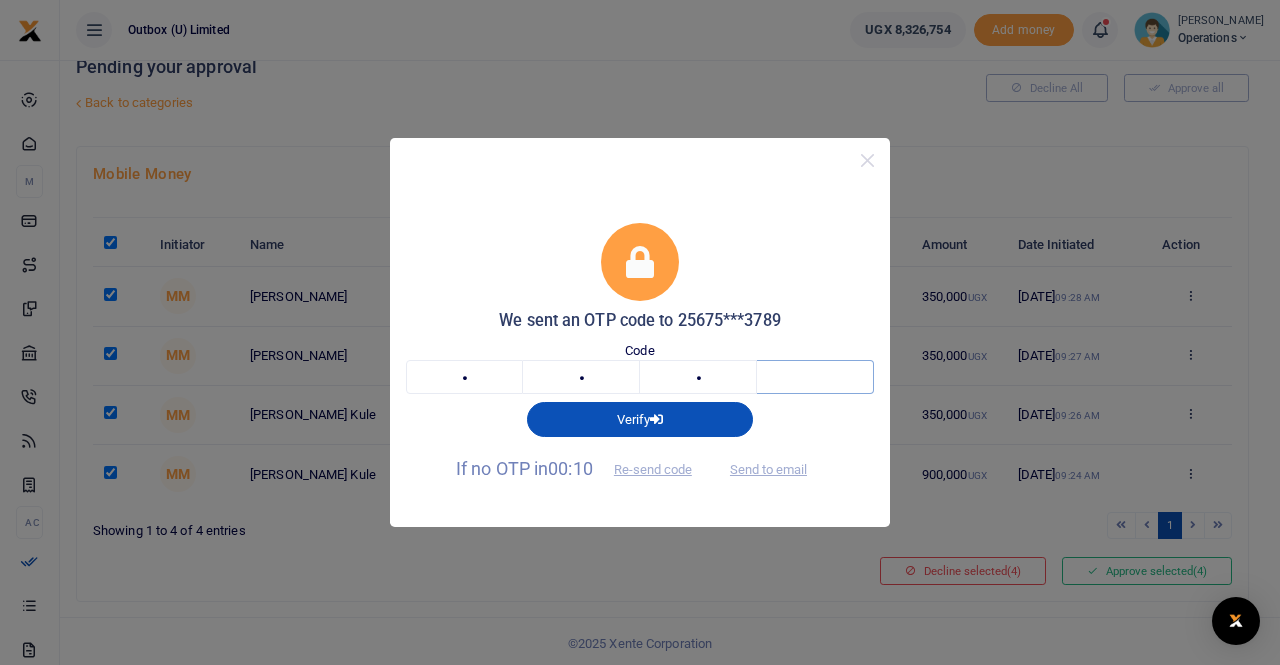 type on "2" 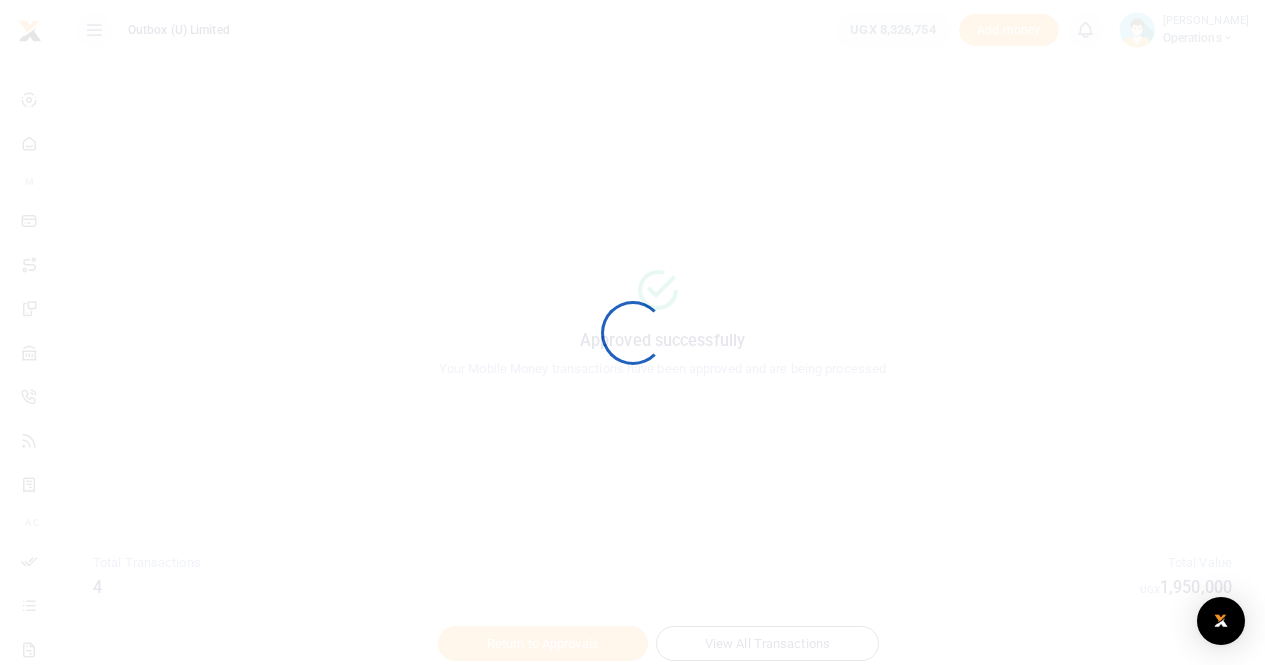 scroll, scrollTop: 0, scrollLeft: 0, axis: both 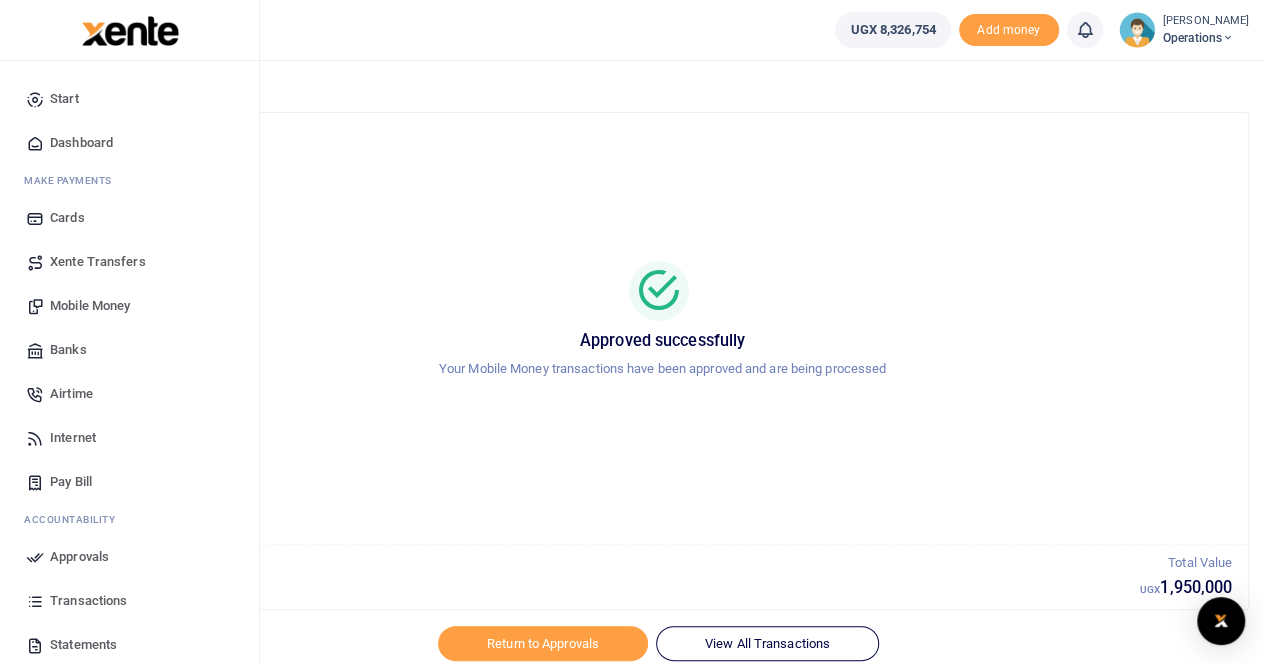 click on "Dashboard" at bounding box center (81, 143) 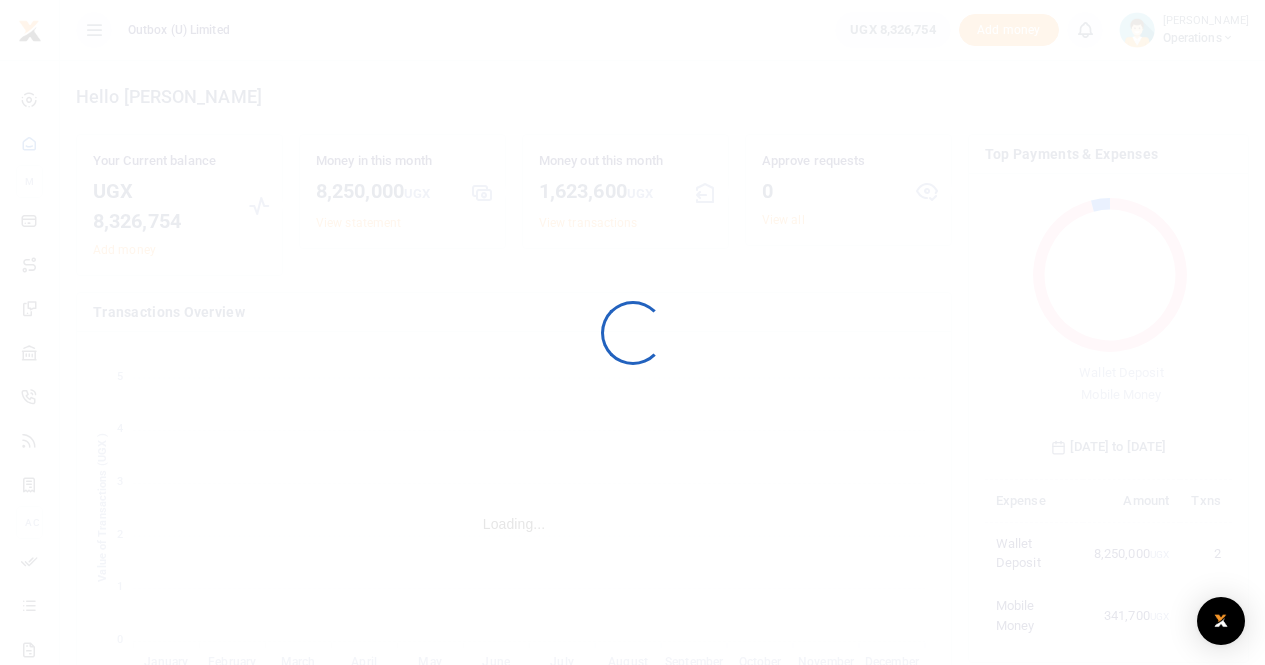 scroll, scrollTop: 0, scrollLeft: 0, axis: both 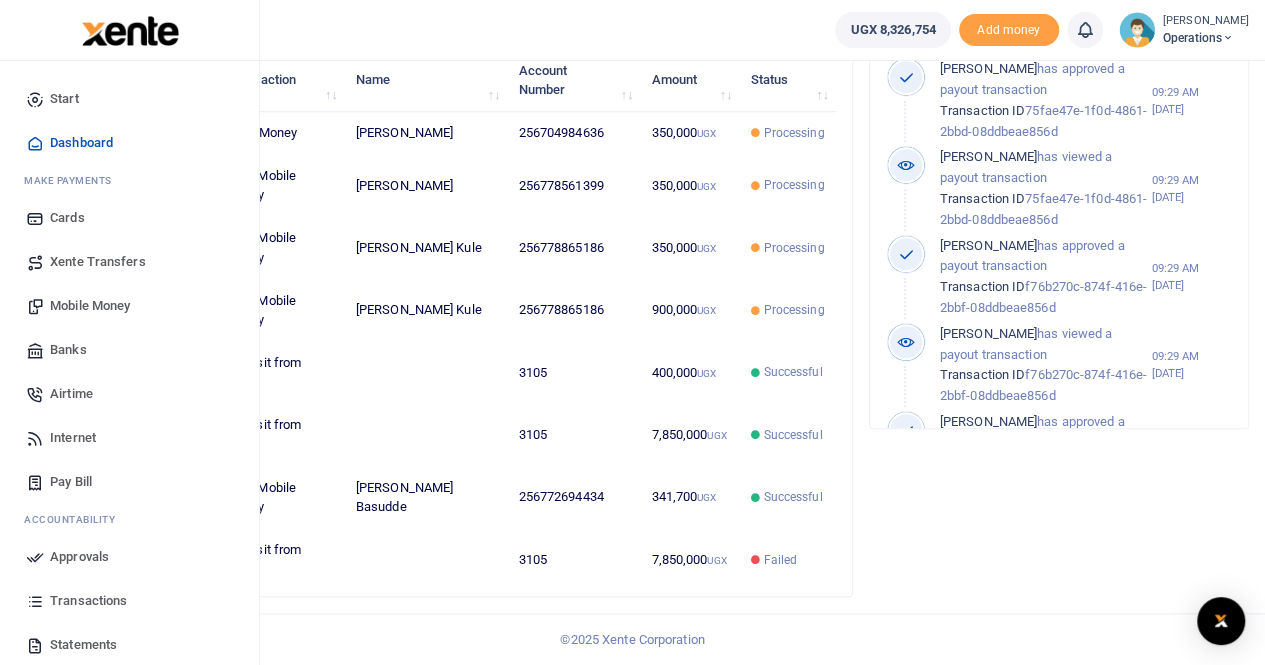 click on "Dashboard" at bounding box center (81, 143) 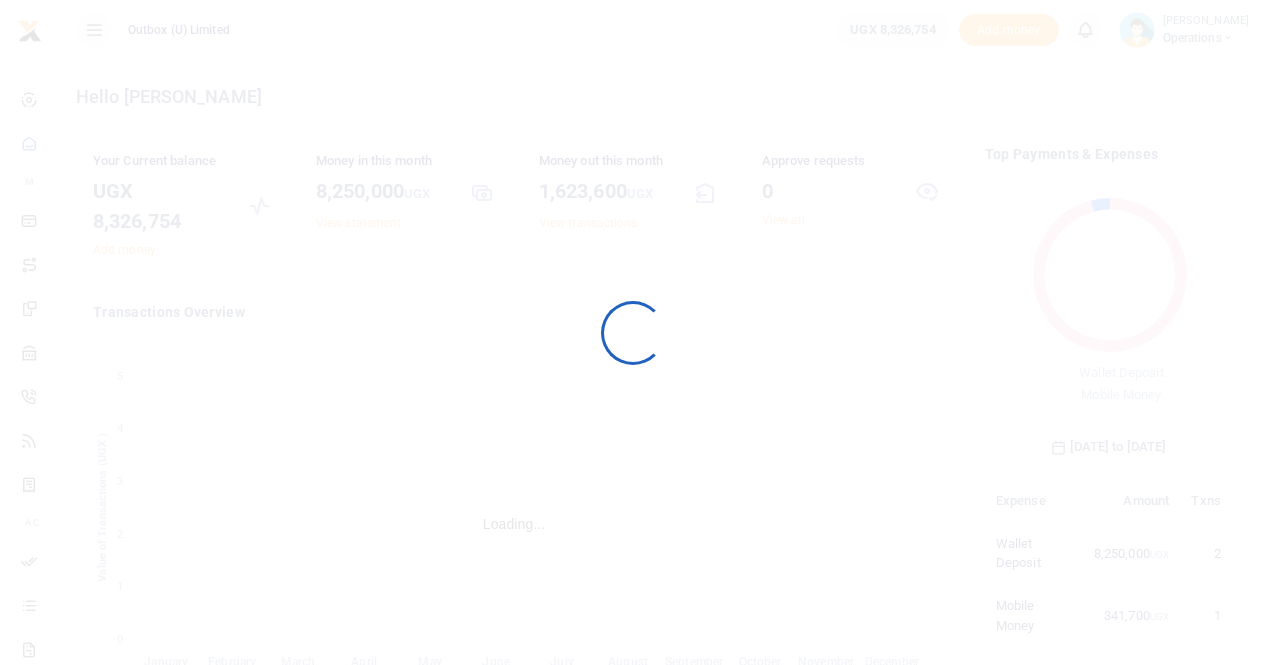 scroll, scrollTop: 0, scrollLeft: 0, axis: both 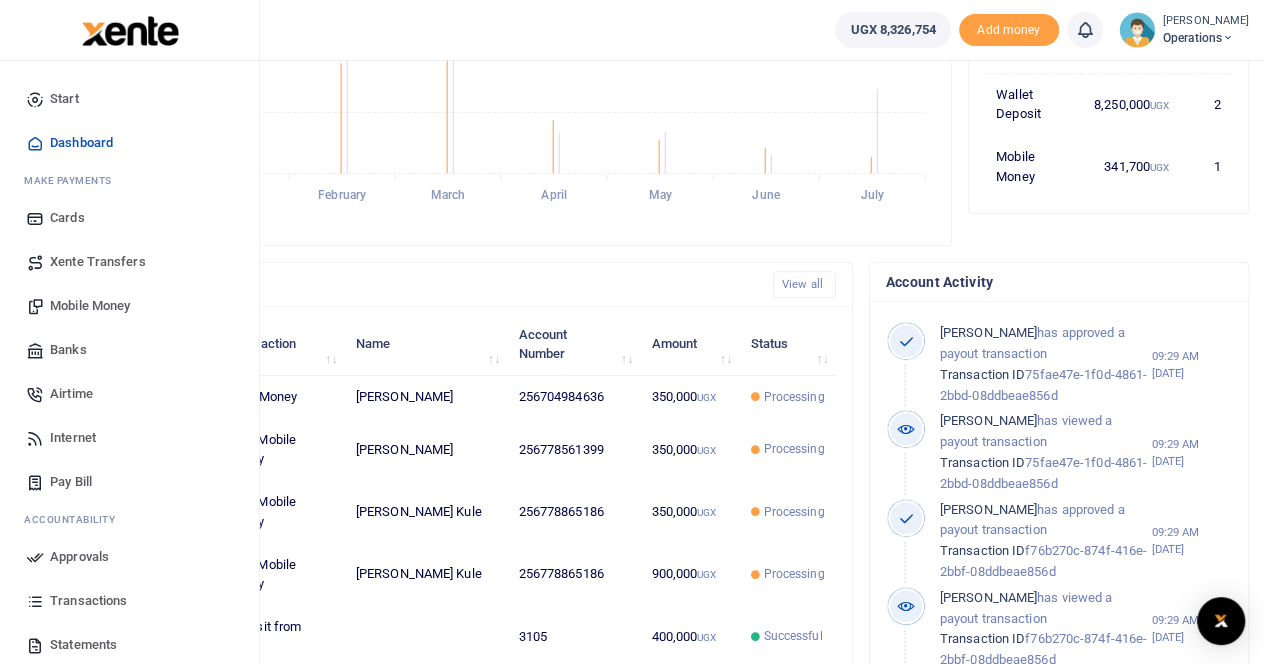 click on "Dashboard" at bounding box center (81, 143) 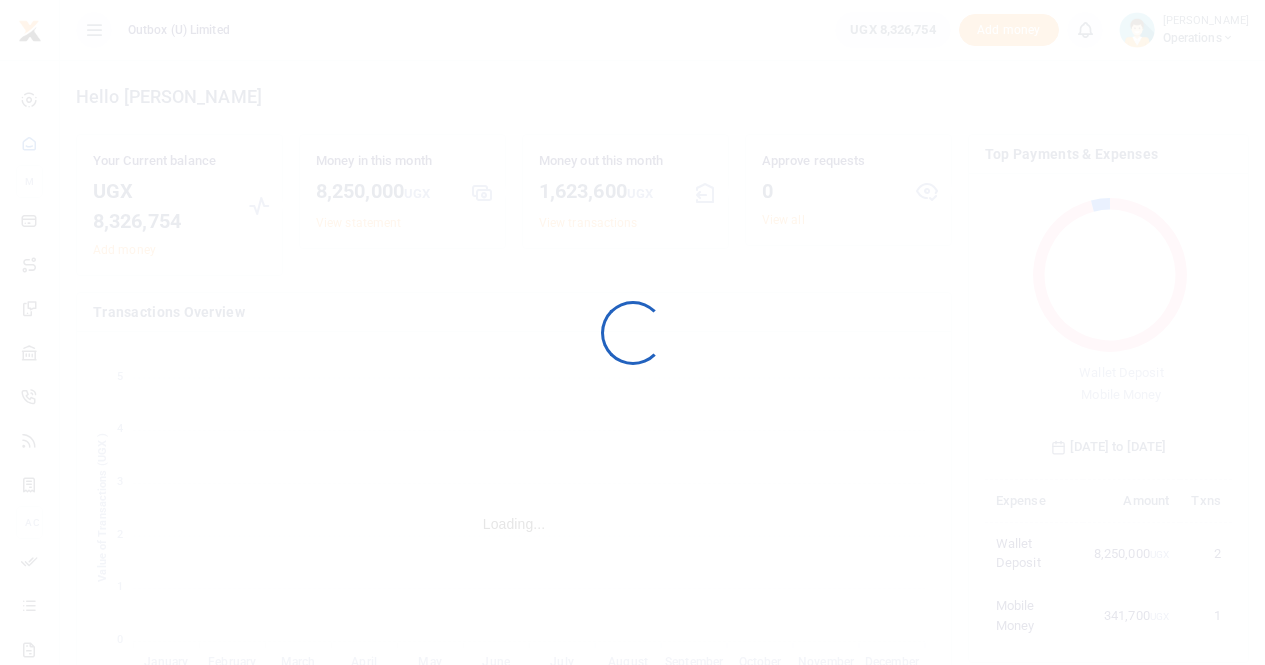 scroll, scrollTop: 0, scrollLeft: 0, axis: both 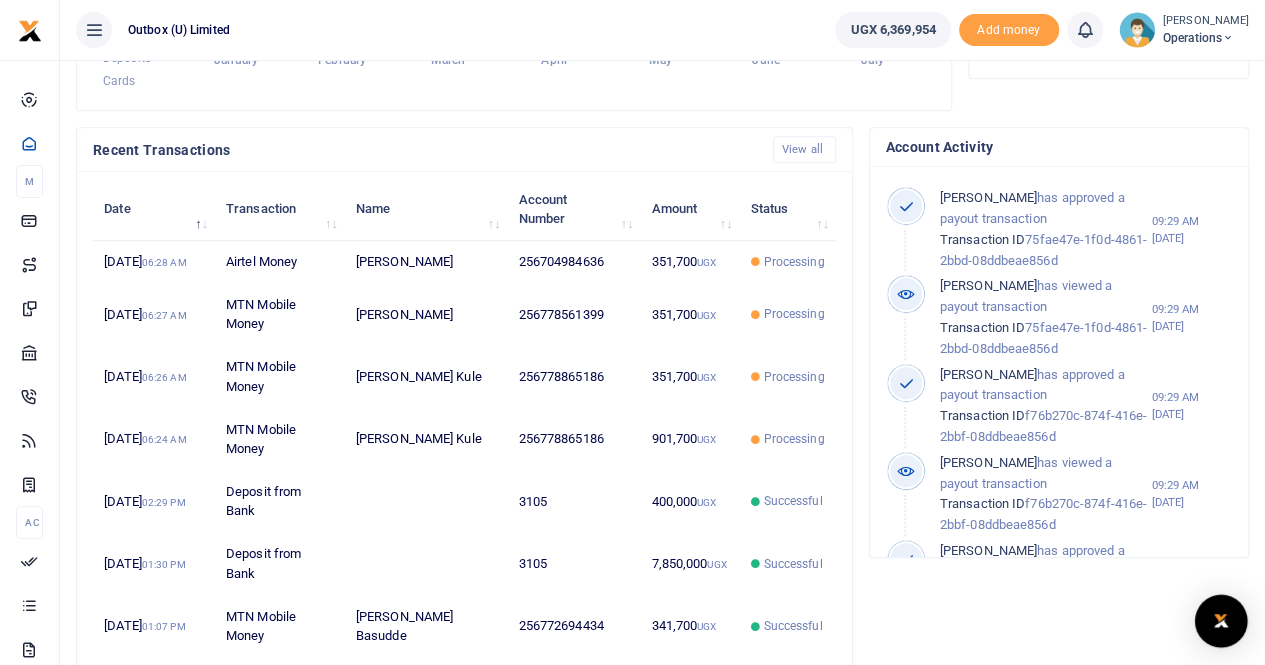 click at bounding box center (1221, 621) 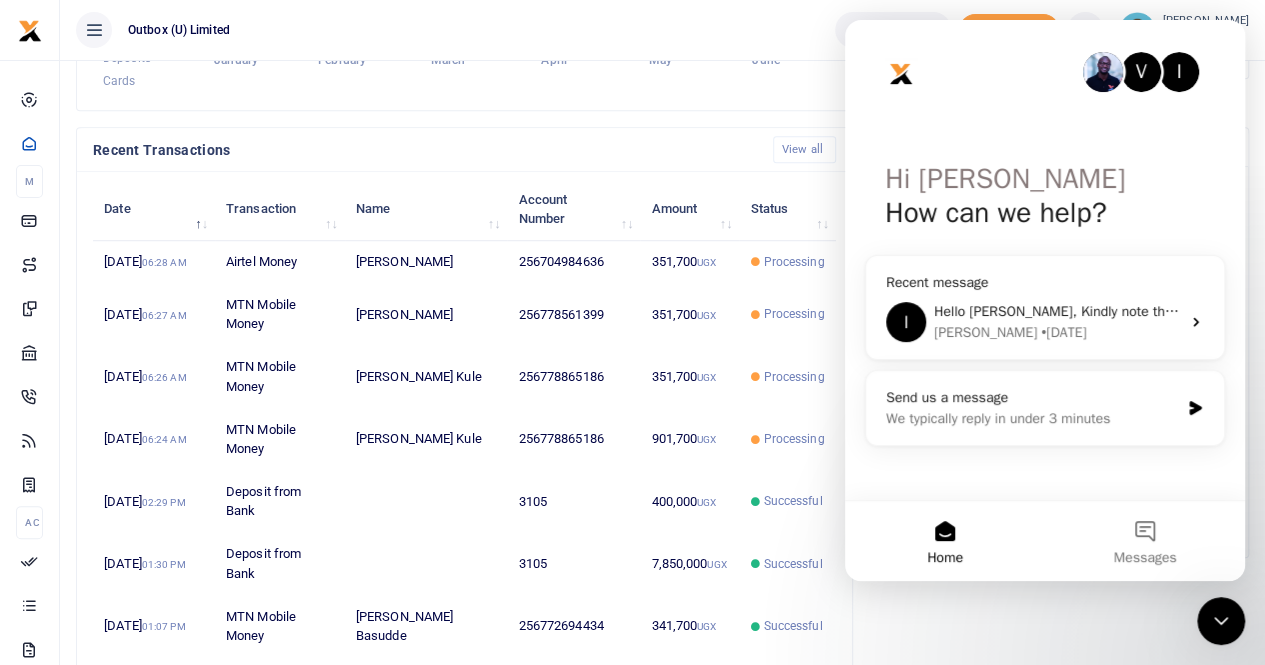 scroll, scrollTop: 0, scrollLeft: 0, axis: both 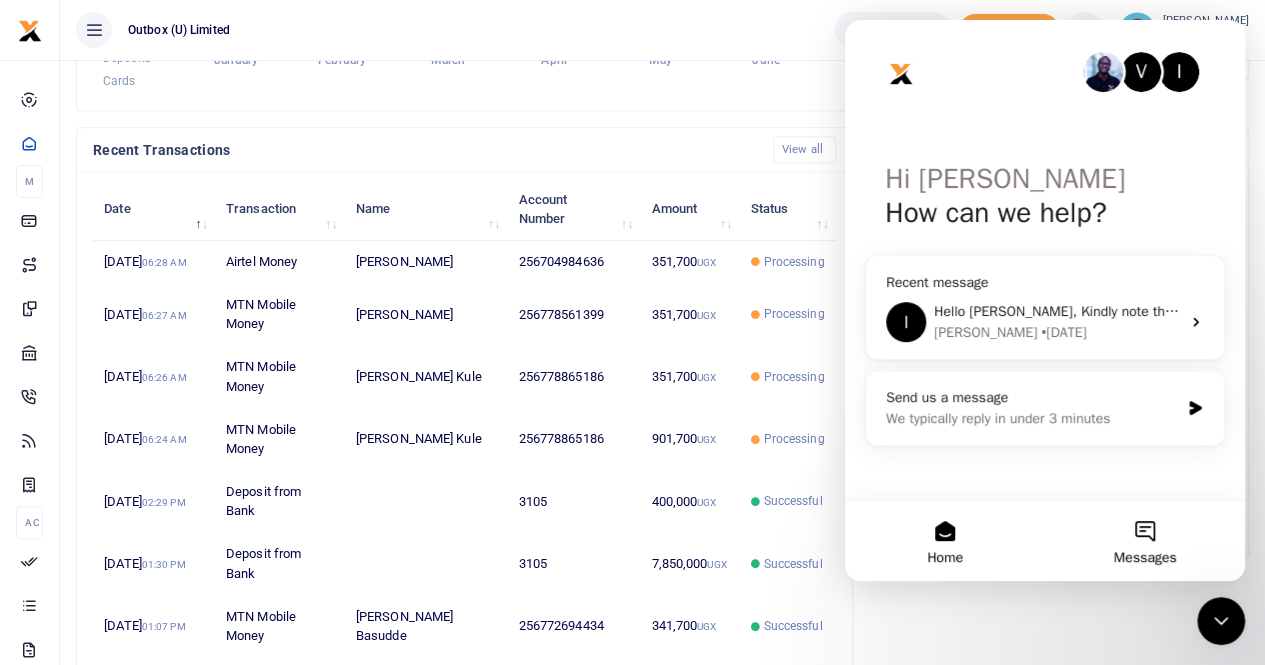 click on "Messages" at bounding box center [1145, 558] 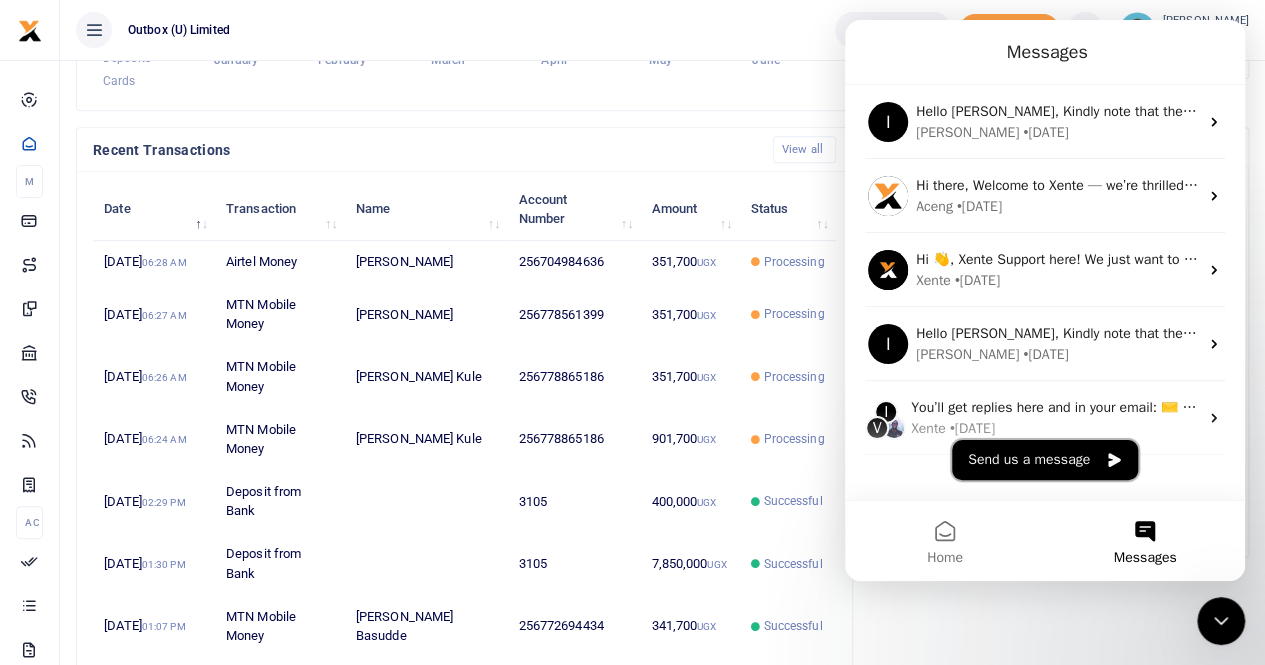 click on "Send us a message" at bounding box center [1045, 460] 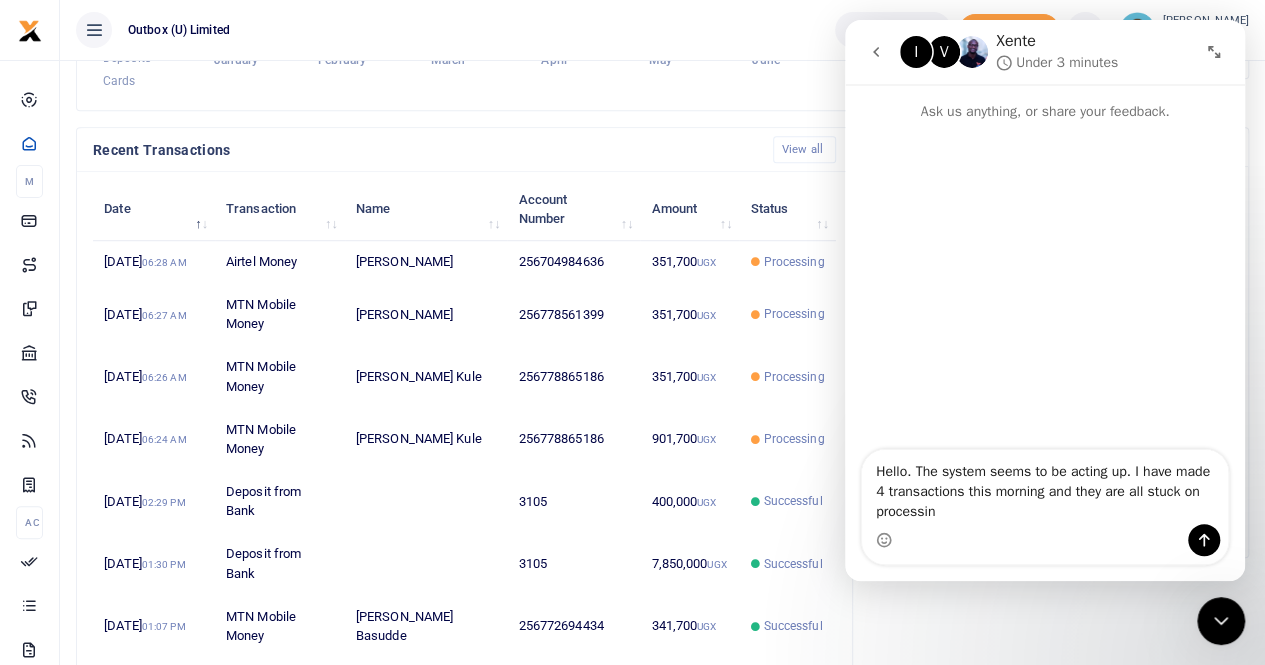 type on "Hello. The system seems to be acting up. I have made 4 transactions this morning and they are all stuck on processing" 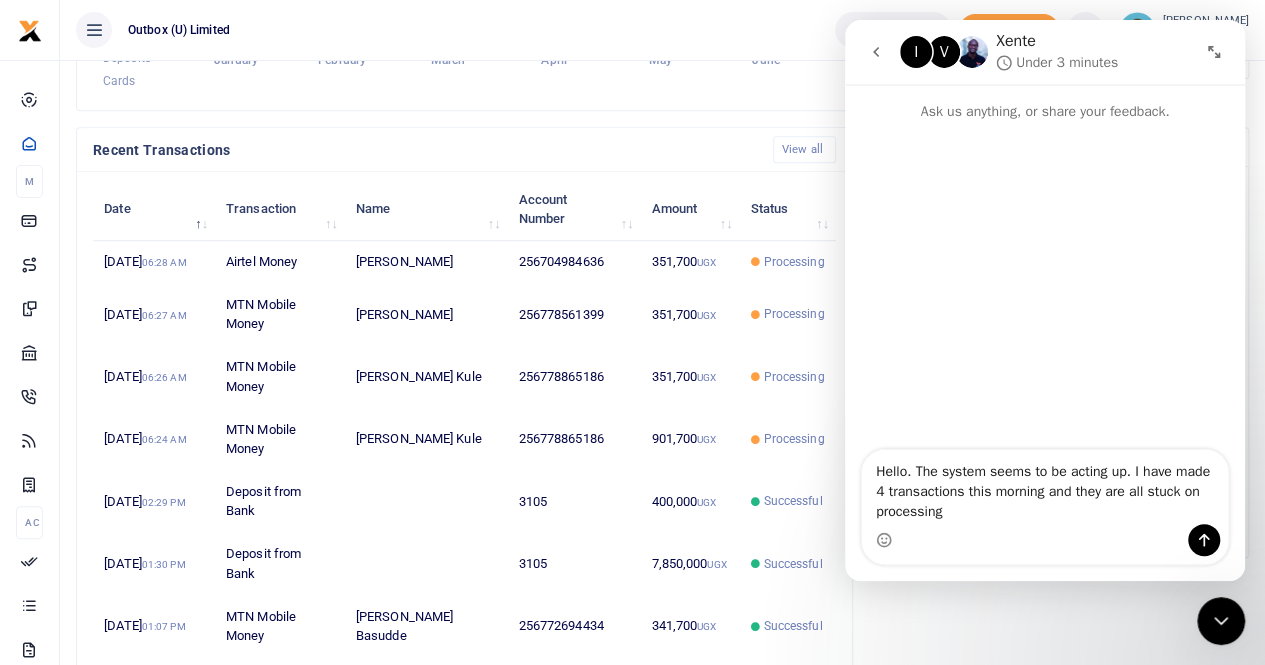 type 